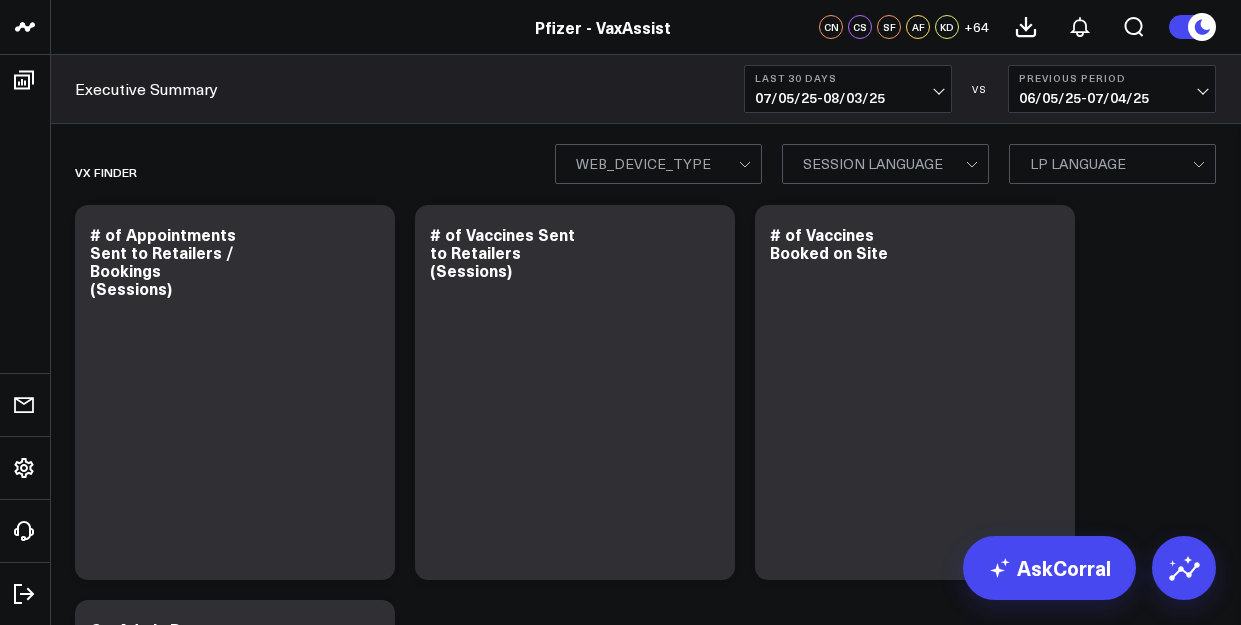 scroll, scrollTop: 0, scrollLeft: 0, axis: both 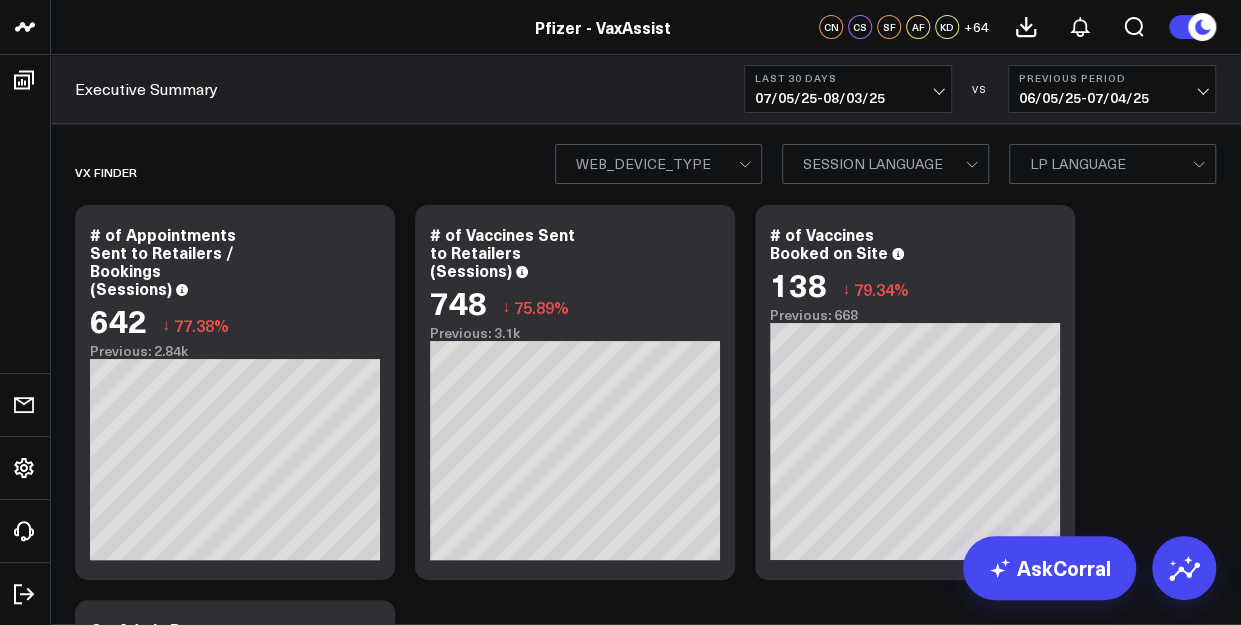 click on "Pfizer - VaxAssist" at bounding box center [603, 27] 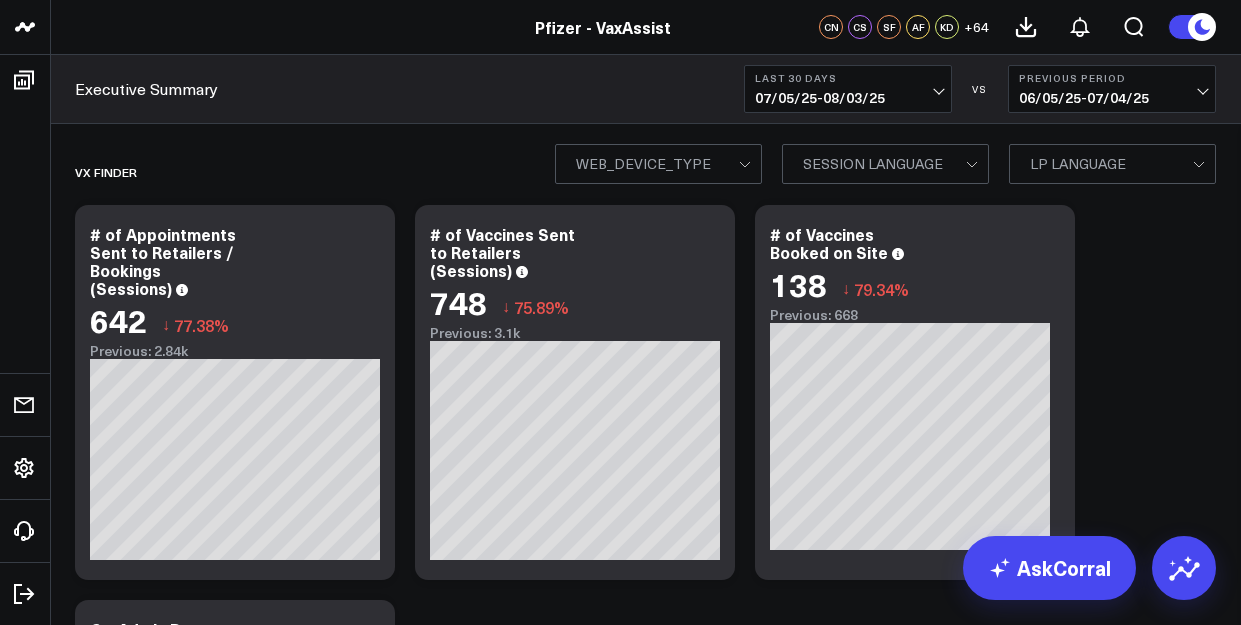 scroll, scrollTop: 0, scrollLeft: 0, axis: both 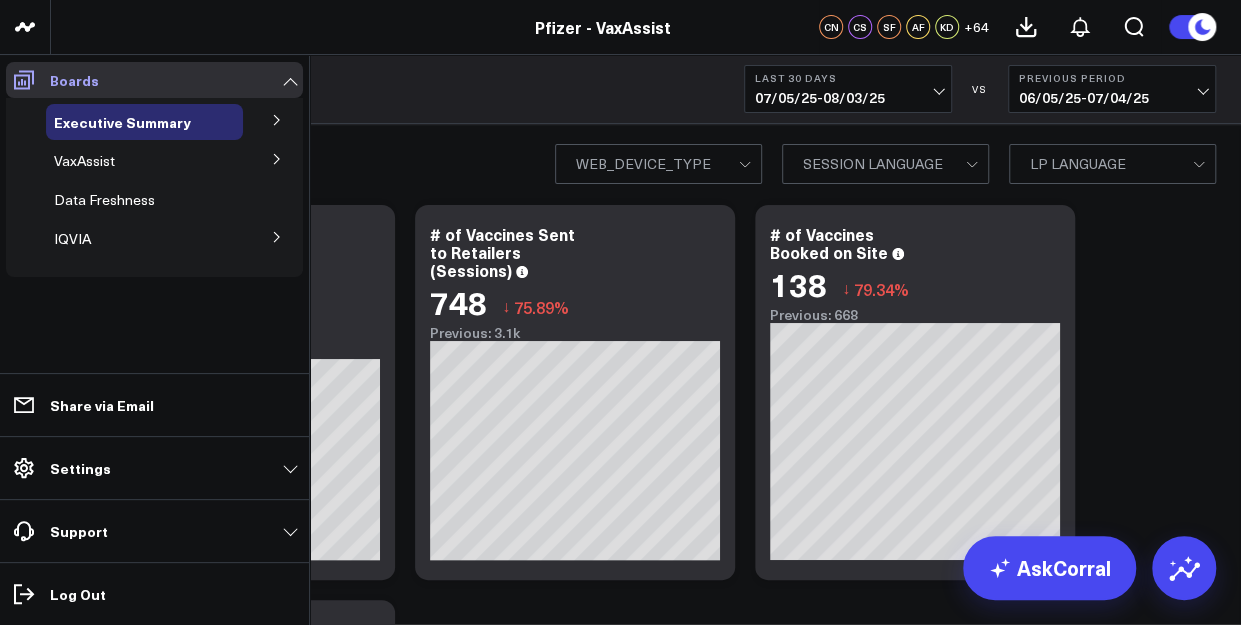 click on "Boards" at bounding box center (74, 80) 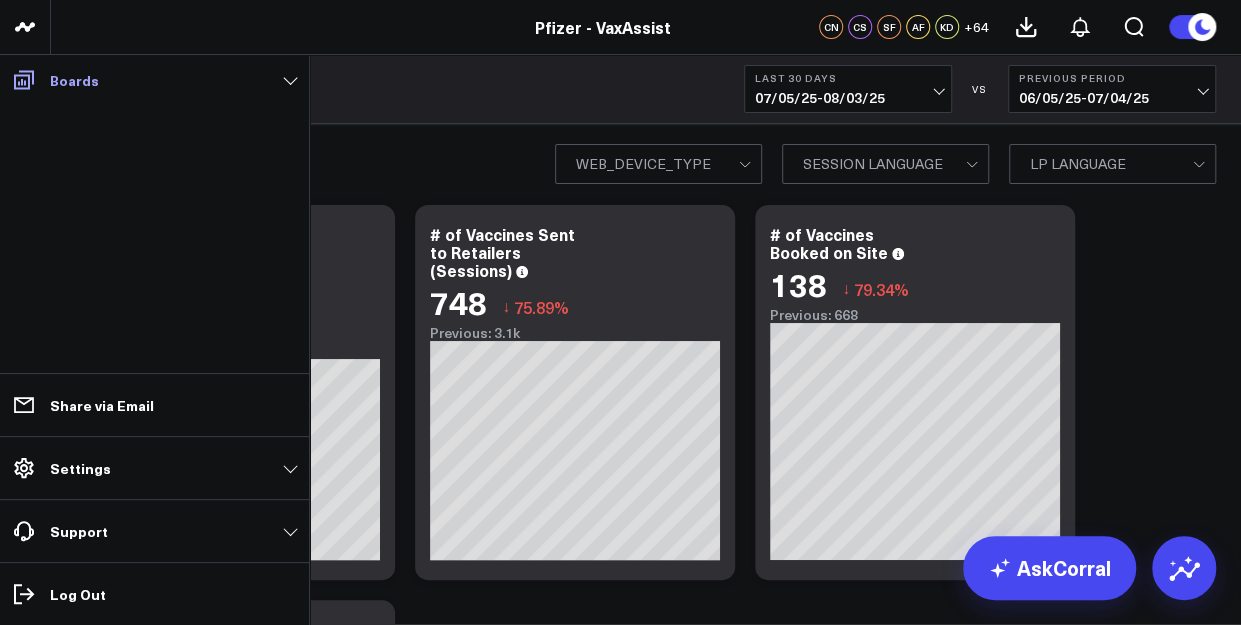 click on "Boards" at bounding box center (74, 80) 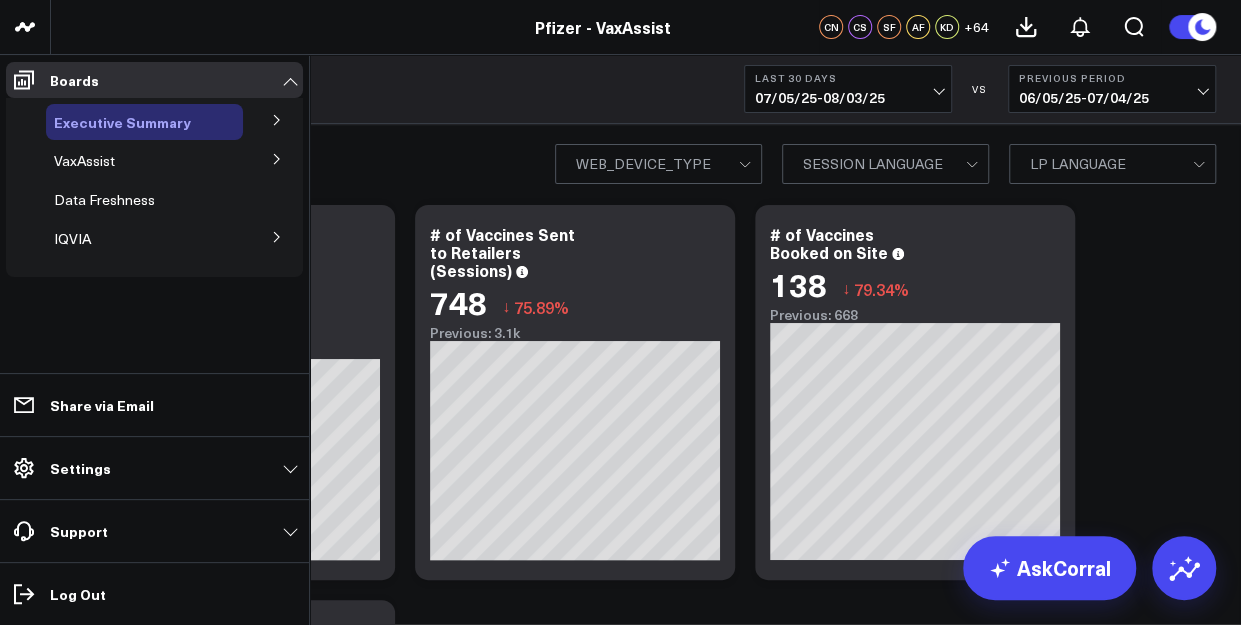 click on "Executive Summary" at bounding box center [122, 122] 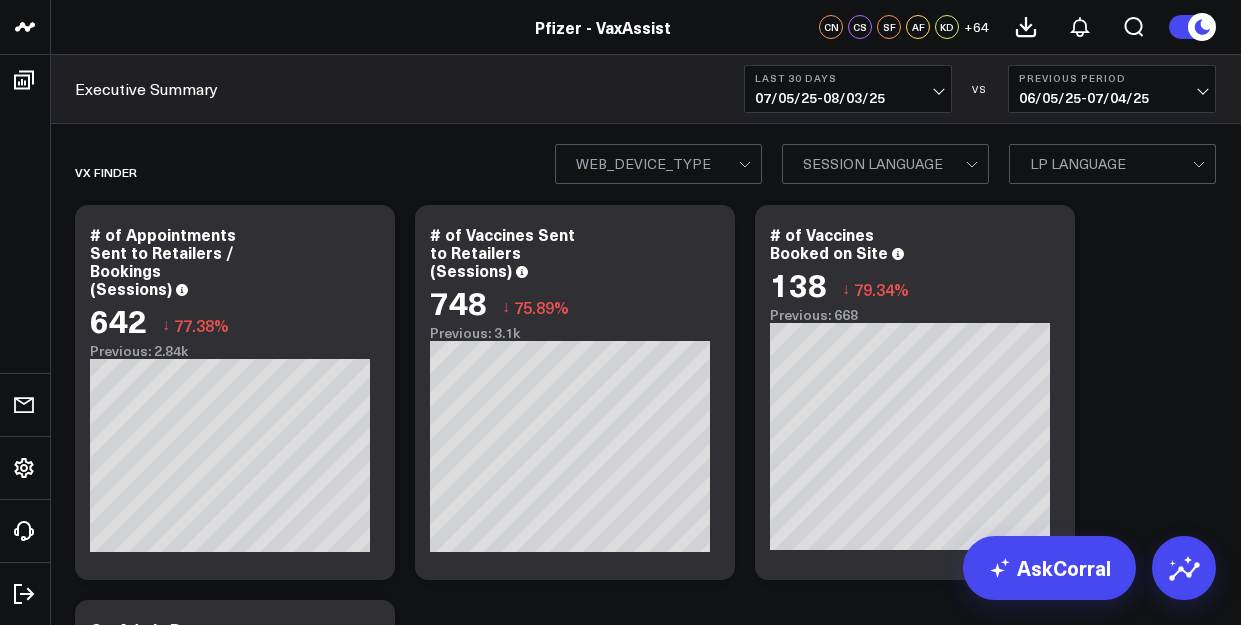 scroll, scrollTop: 0, scrollLeft: 0, axis: both 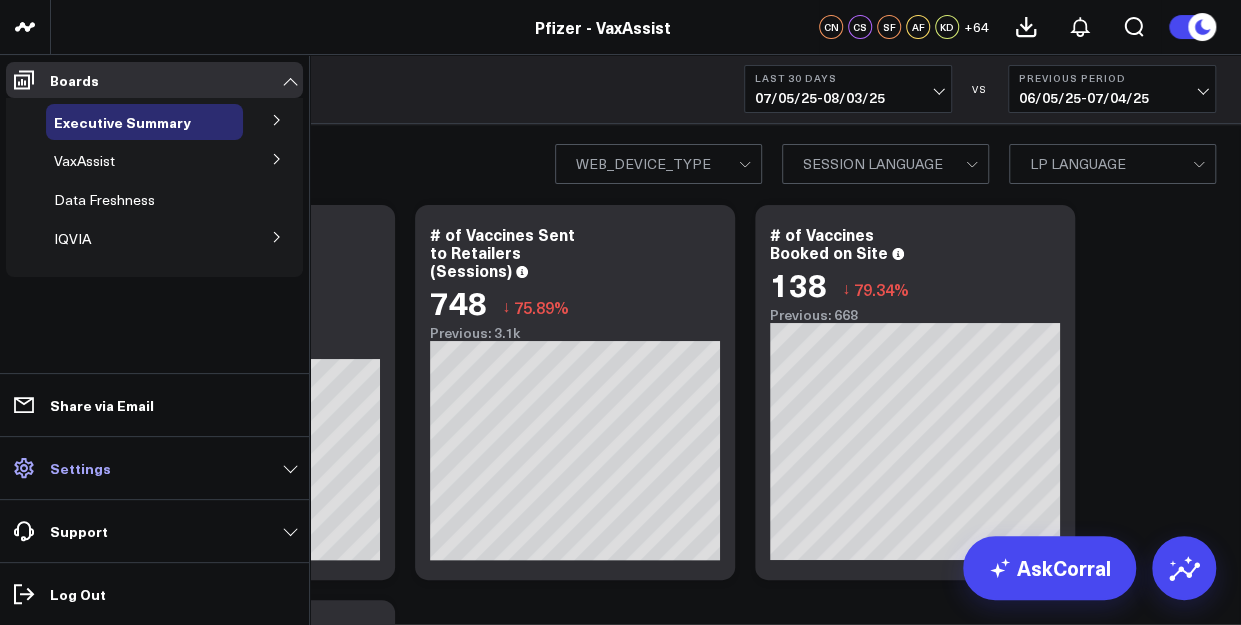 click on "Settings" at bounding box center [80, 468] 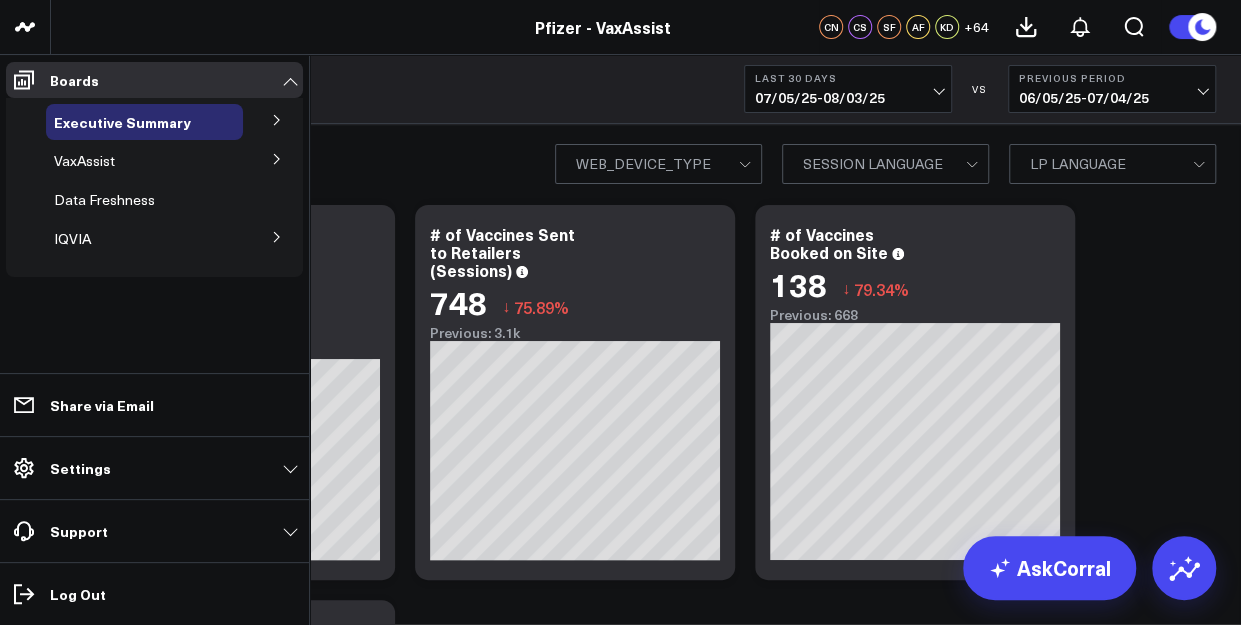 click on "Boards Executive Summary Executive Summary - Spanish VaxAssist Brands COMIRNATY ABRYSVO OA ABRYSVO MAT PREVNAR Brand Media Drivers Site Experience (DXA) Co-Admin +1 Vax Analytics COVID+FLU CoAdmin Co-Admin by Tactics Limited Access PfizerVax Walgreens Accuracy Diagnostic Commercial Value Calculator Vx Finder Funnel (Tactic Type Filter) Partner Sites Pfizer for All Site Traffic Eligibility Wizard Vaccine Finder Vx Finder Tactics GTM Performance Data Freshness IQVIA Channels Website Total - Monthly Website Total - Campaign to Date Website Paid Social Traffic - Monthly Website Paid Social Traffic - Campaign to Date Website Paid Search Traffic - Monthly Website Paid Search Traffic - Campaign to Date Data Freshness IQVIA Overview" at bounding box center [154, 175] 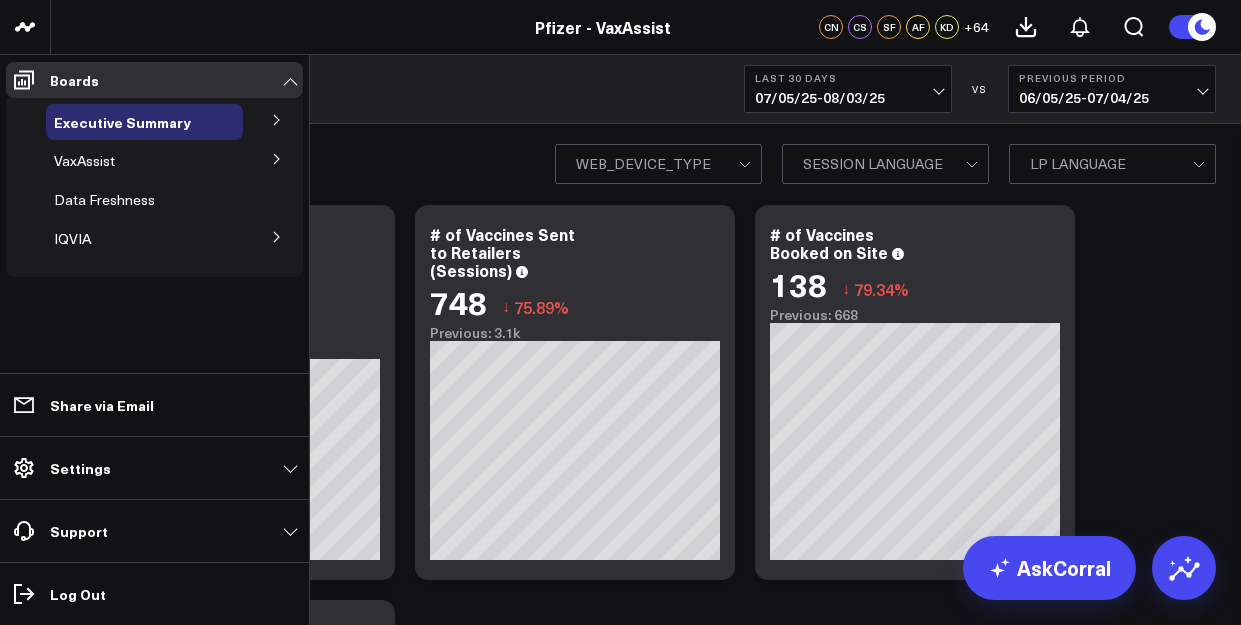 scroll, scrollTop: 0, scrollLeft: 0, axis: both 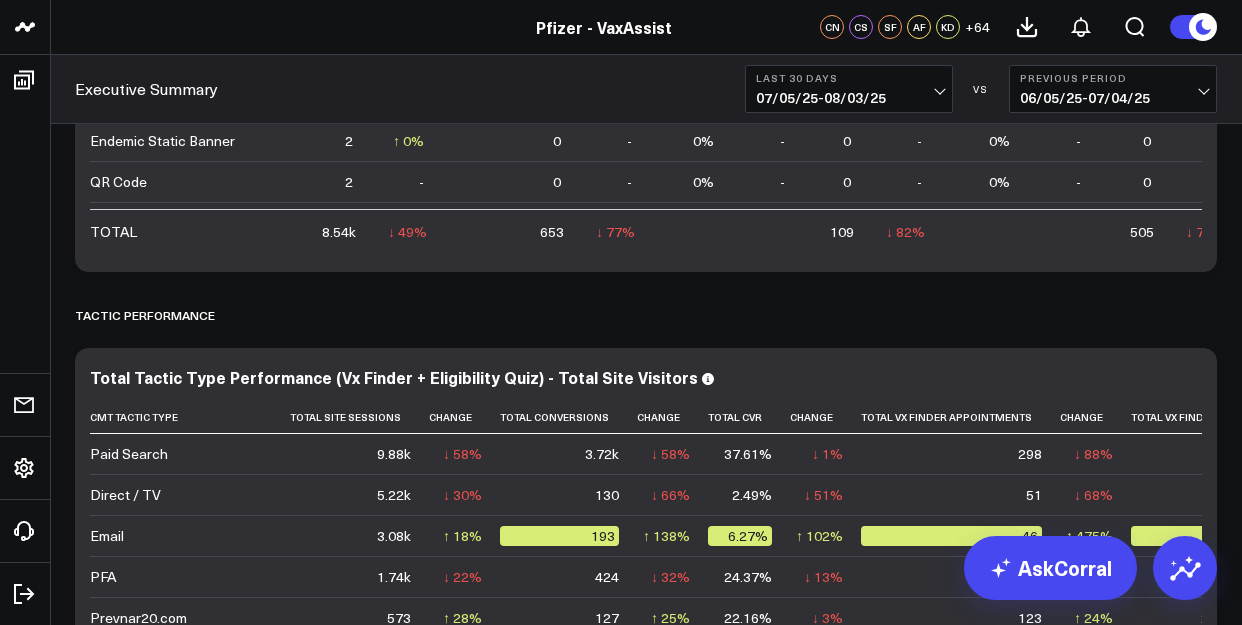 drag, startPoint x: 651, startPoint y: 23, endPoint x: 458, endPoint y: 37, distance: 193.50711 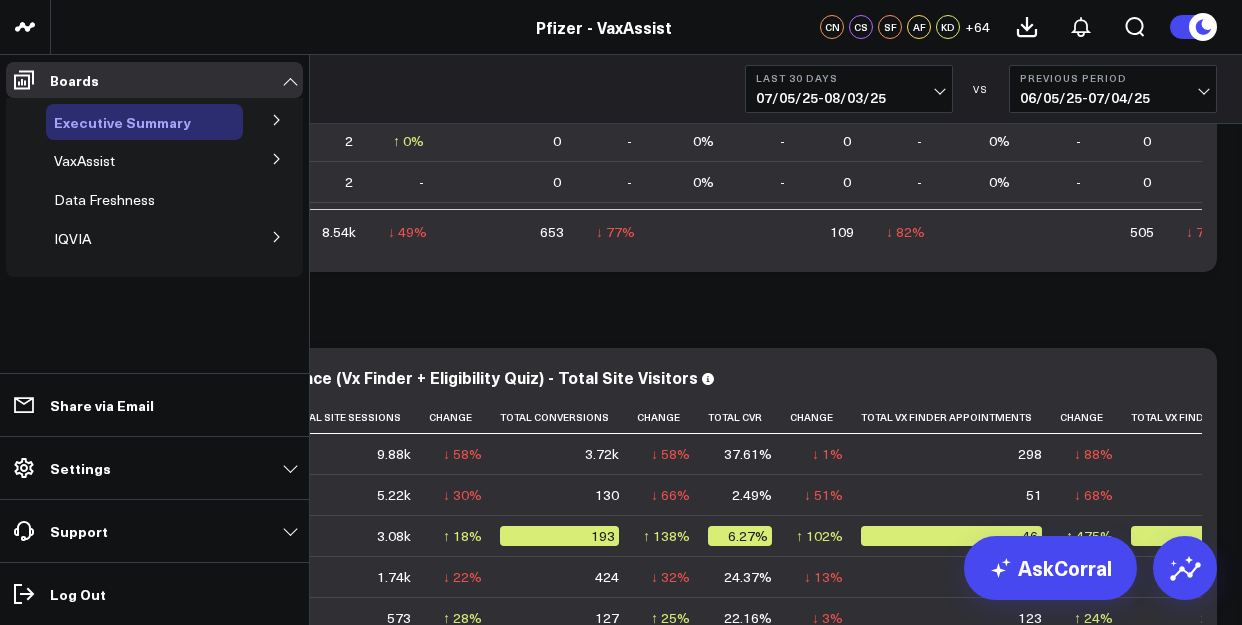 drag, startPoint x: 98, startPoint y: 127, endPoint x: 55, endPoint y: 128, distance: 43.011627 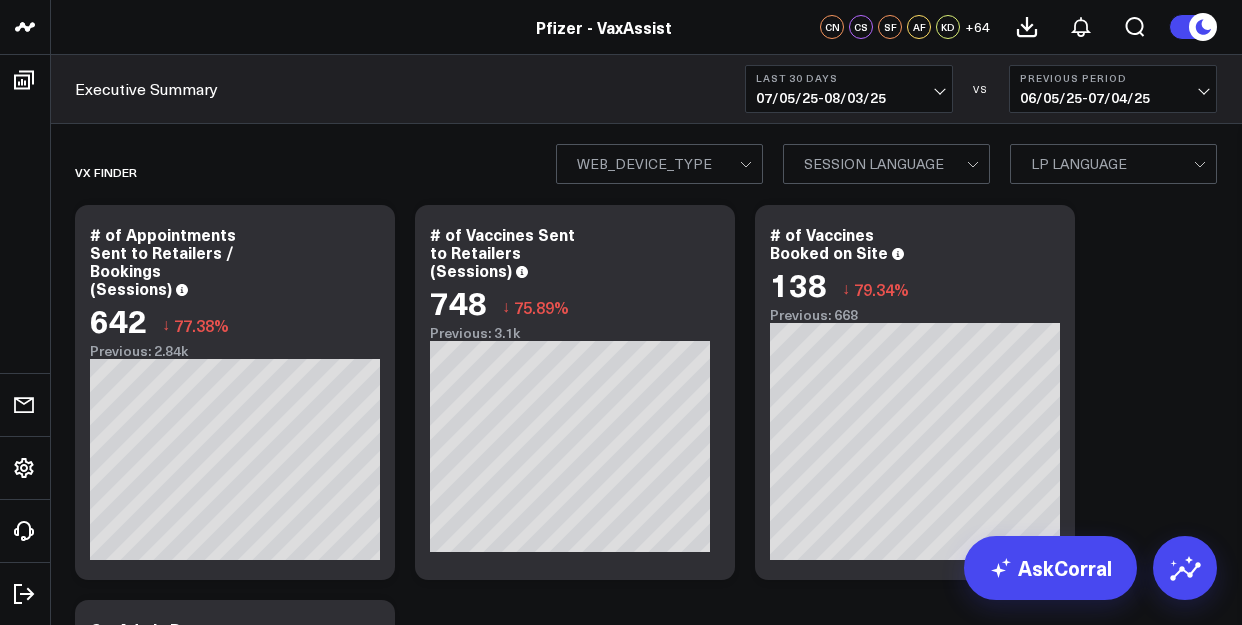 scroll, scrollTop: 0, scrollLeft: 0, axis: both 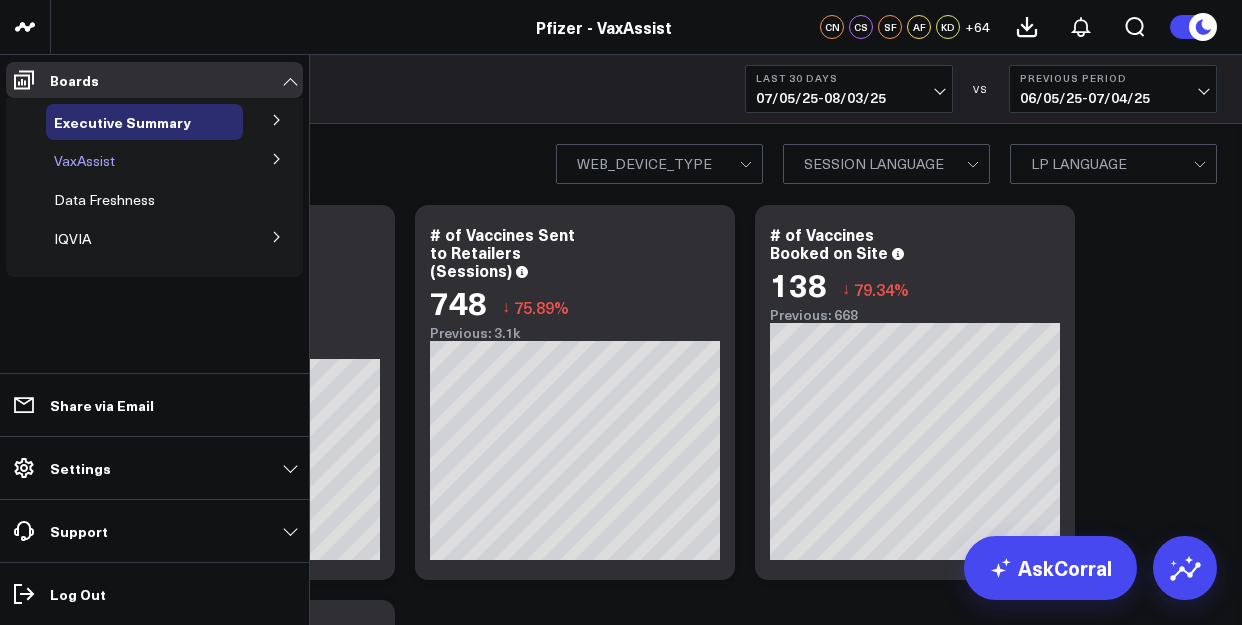 drag, startPoint x: 281, startPoint y: 162, endPoint x: 87, endPoint y: 164, distance: 194.01031 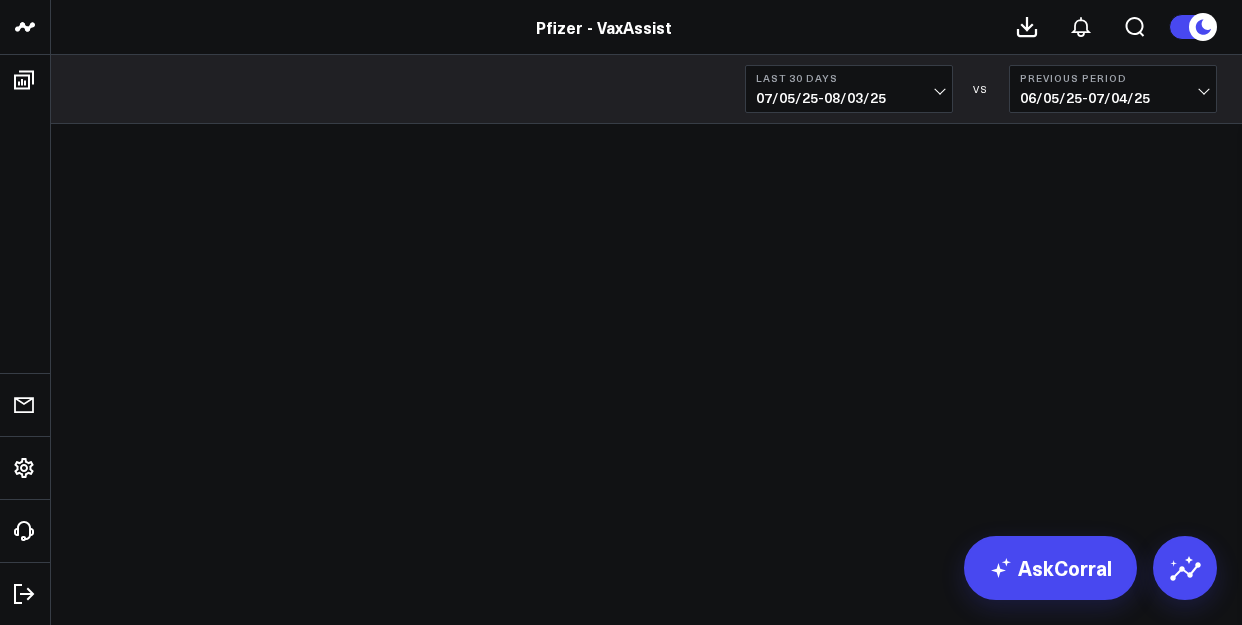 scroll, scrollTop: 0, scrollLeft: 0, axis: both 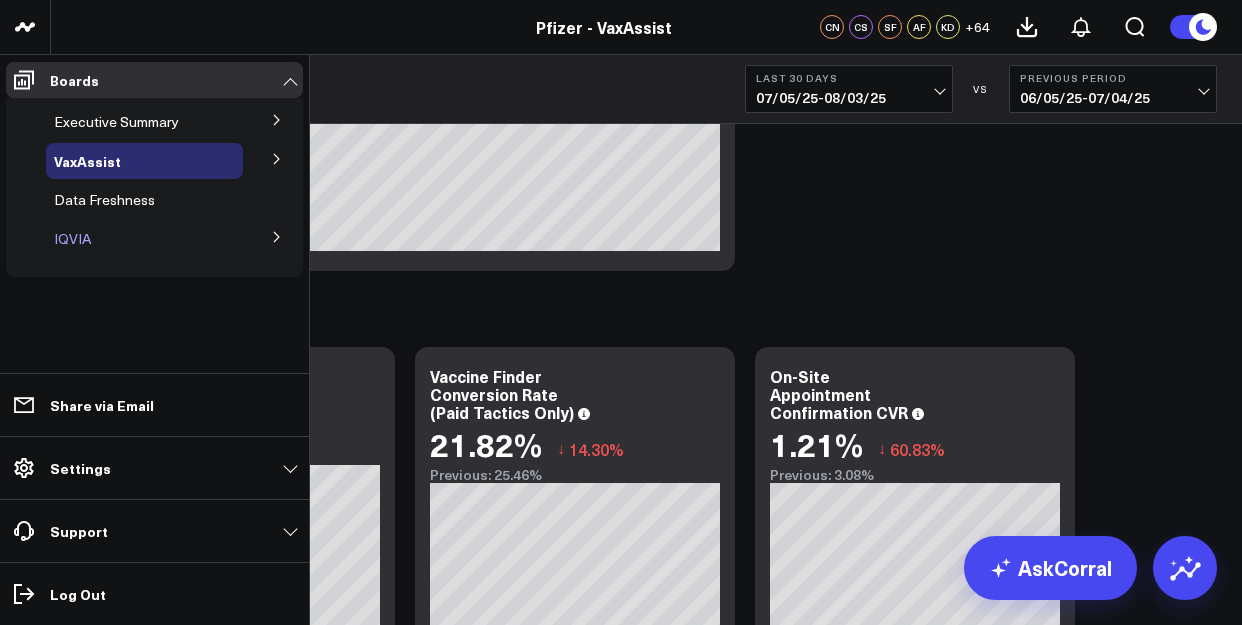 click on "IQVIA" at bounding box center [72, 238] 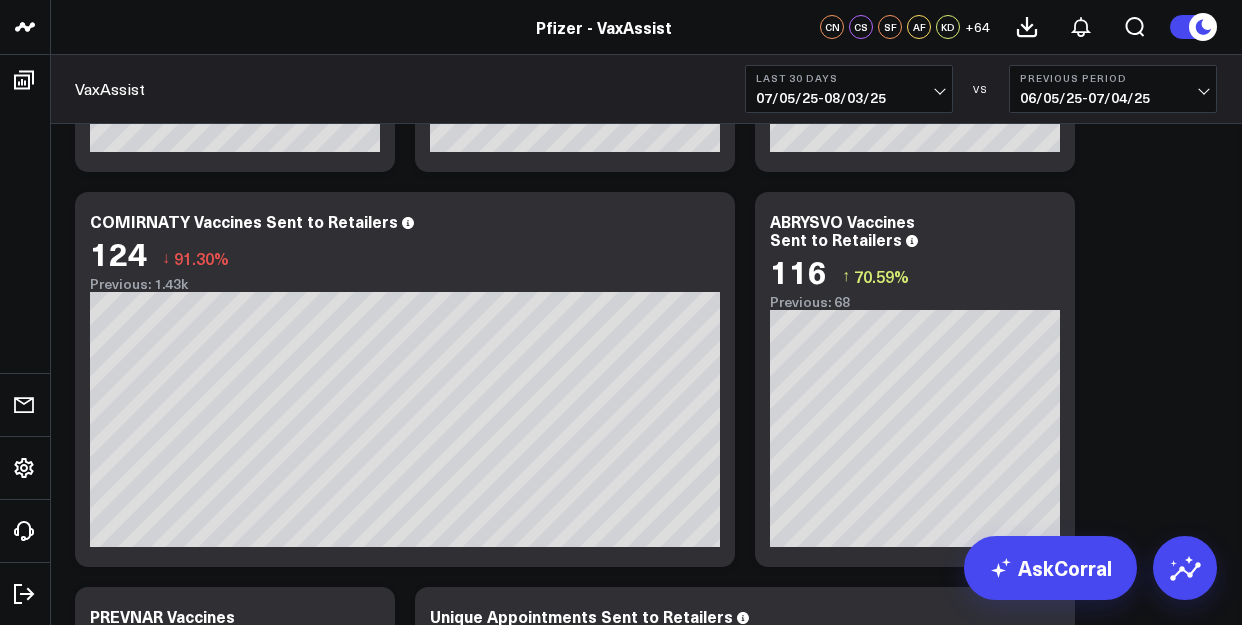 scroll, scrollTop: 0, scrollLeft: 0, axis: both 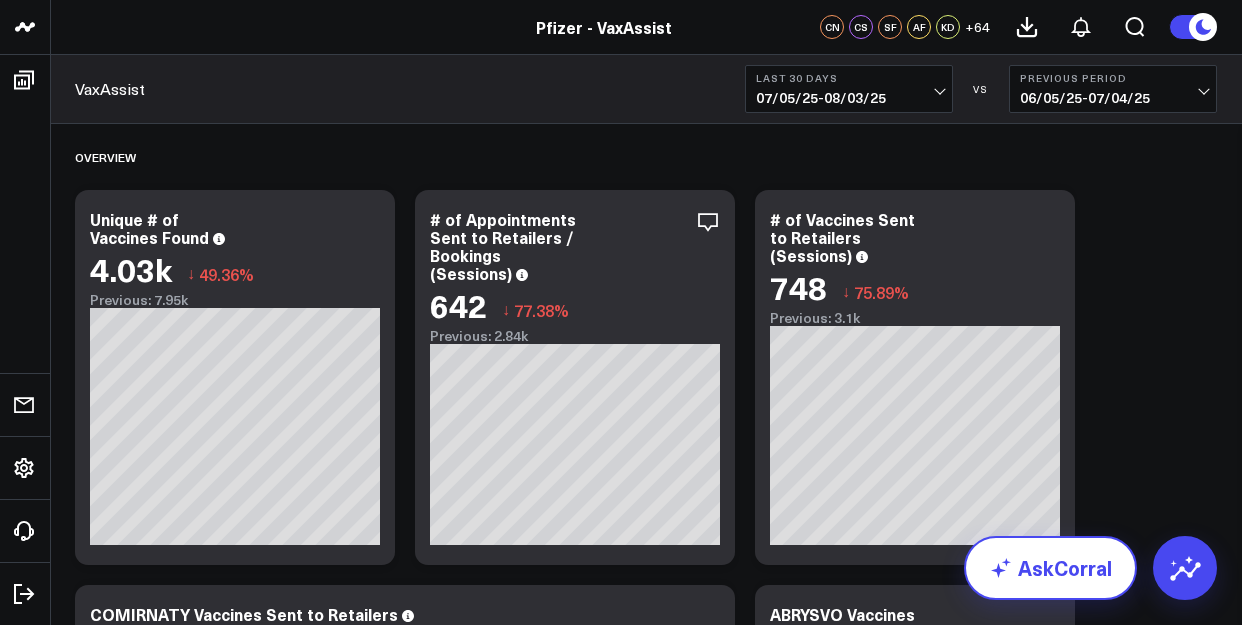 click on "AskCorral" at bounding box center (1050, 568) 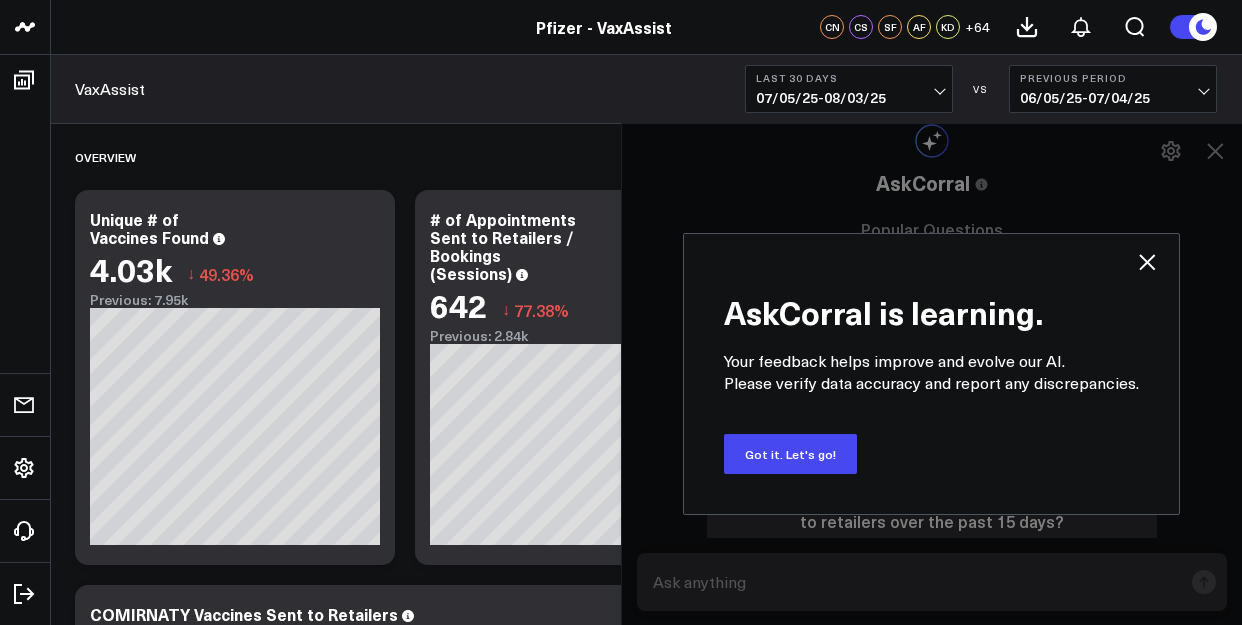 click 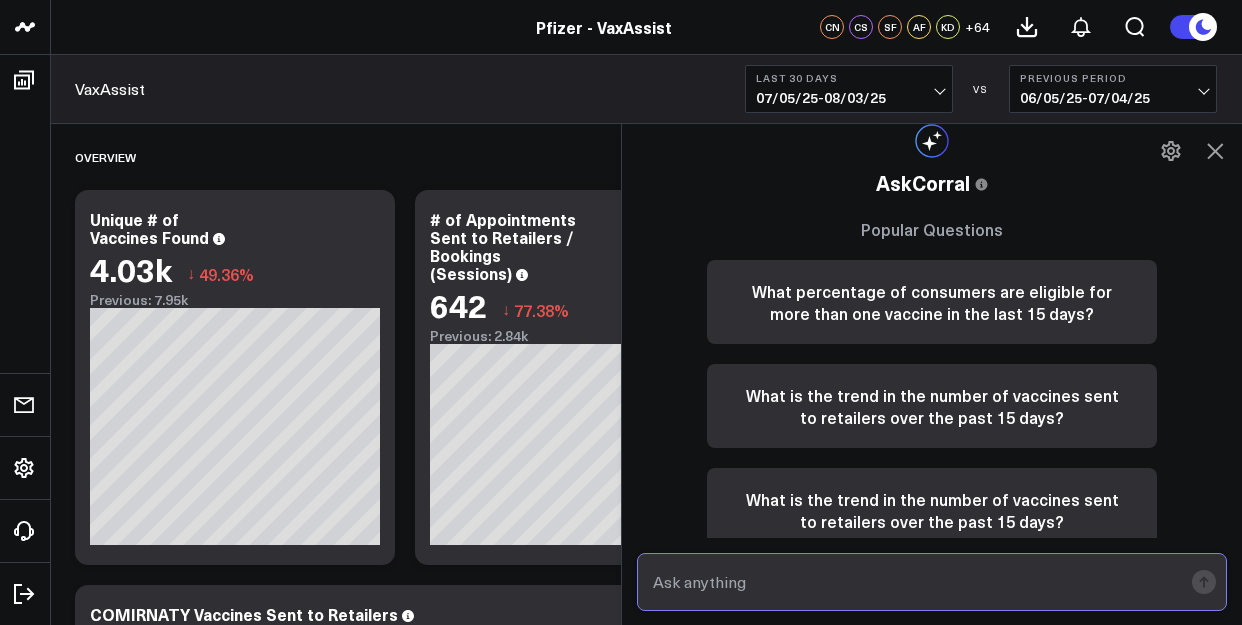 click at bounding box center (915, 582) 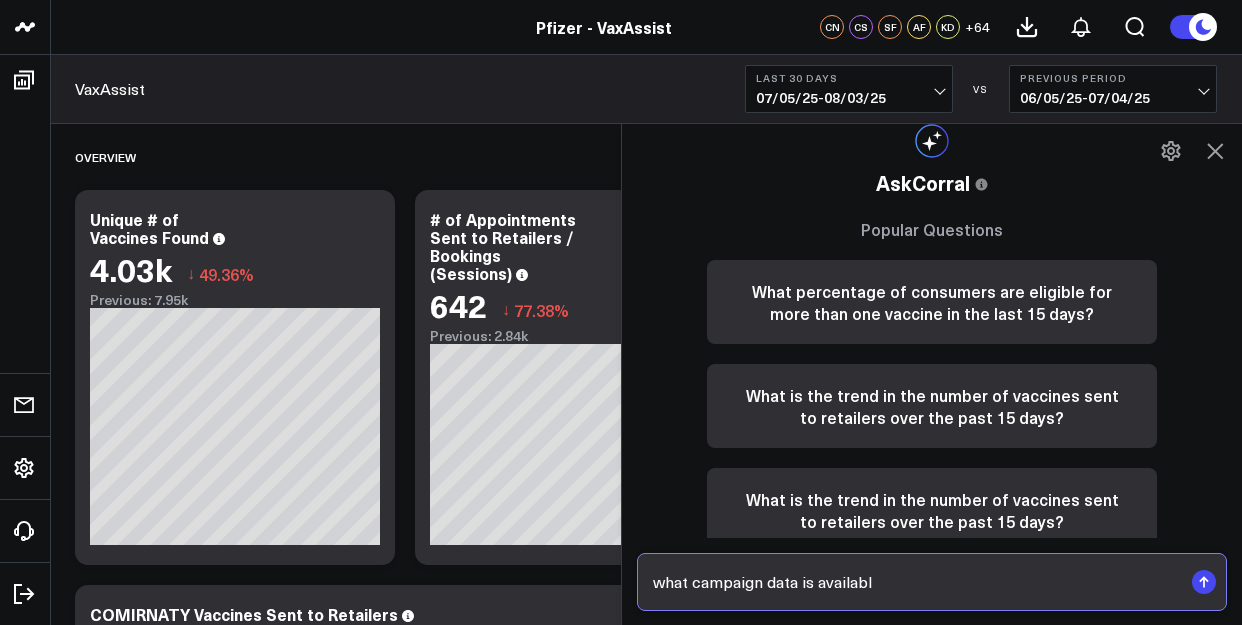 type on "what campaign data is available" 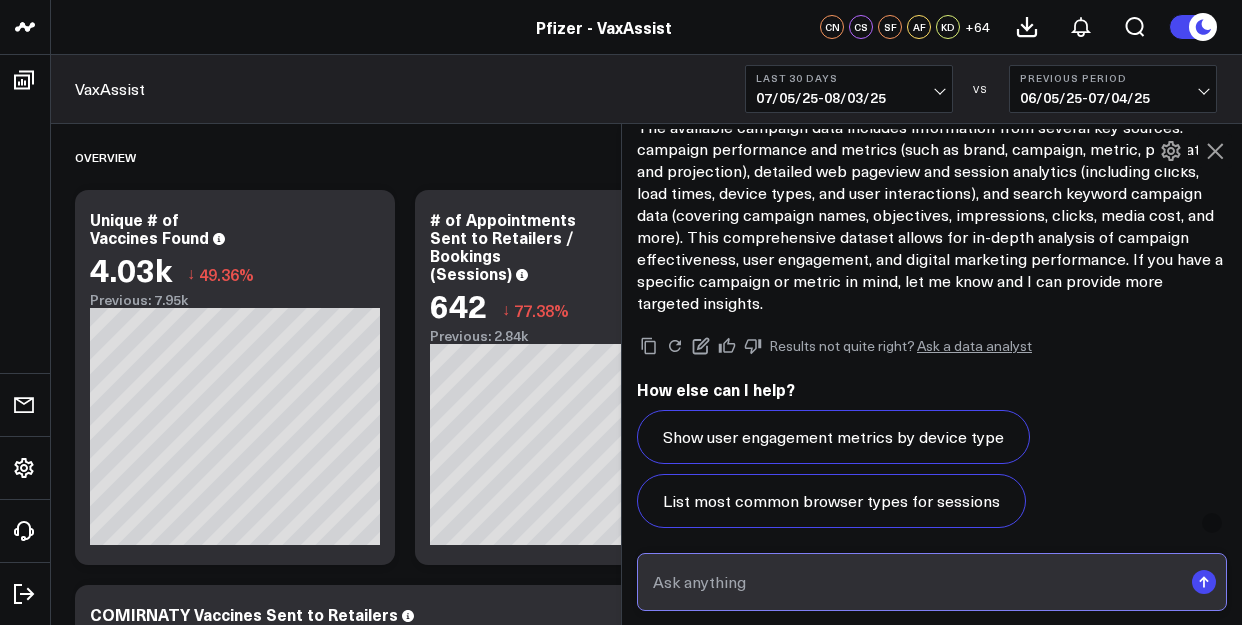 scroll, scrollTop: 1145, scrollLeft: 0, axis: vertical 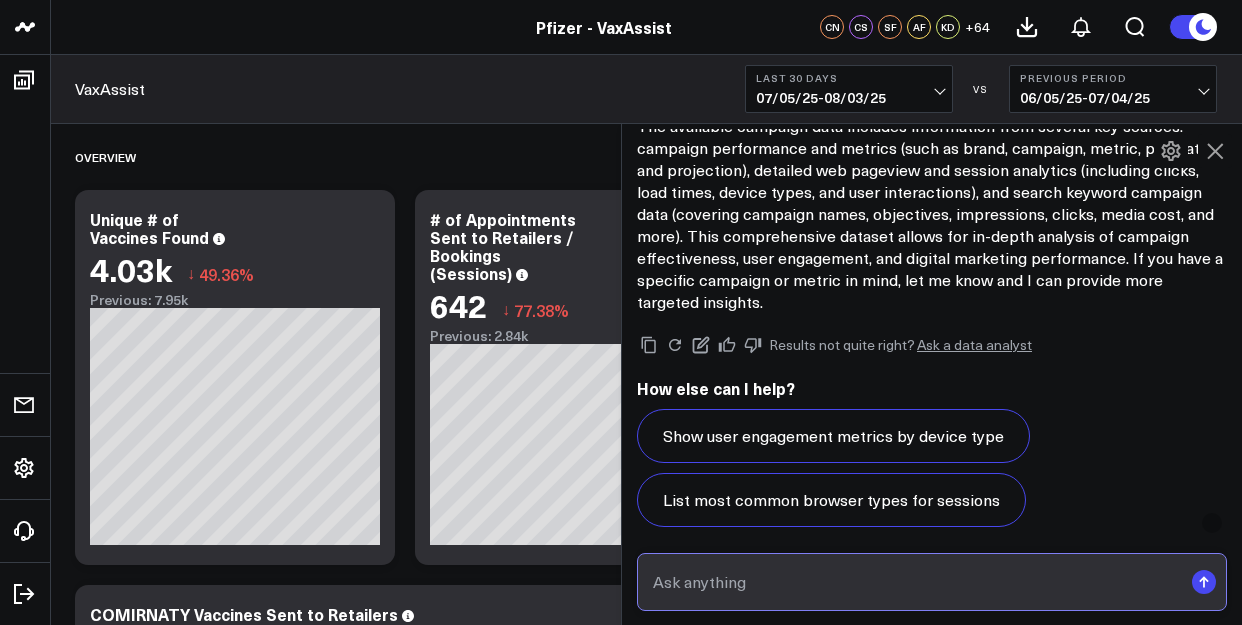 click at bounding box center [915, 582] 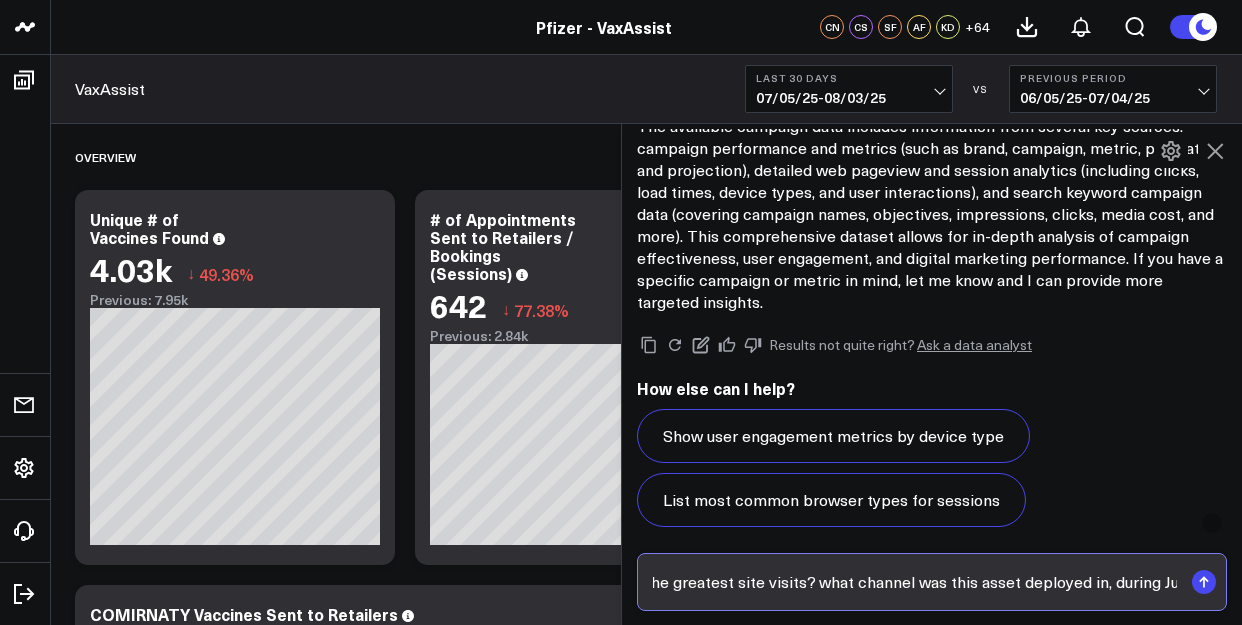 scroll, scrollTop: 0, scrollLeft: 217, axis: horizontal 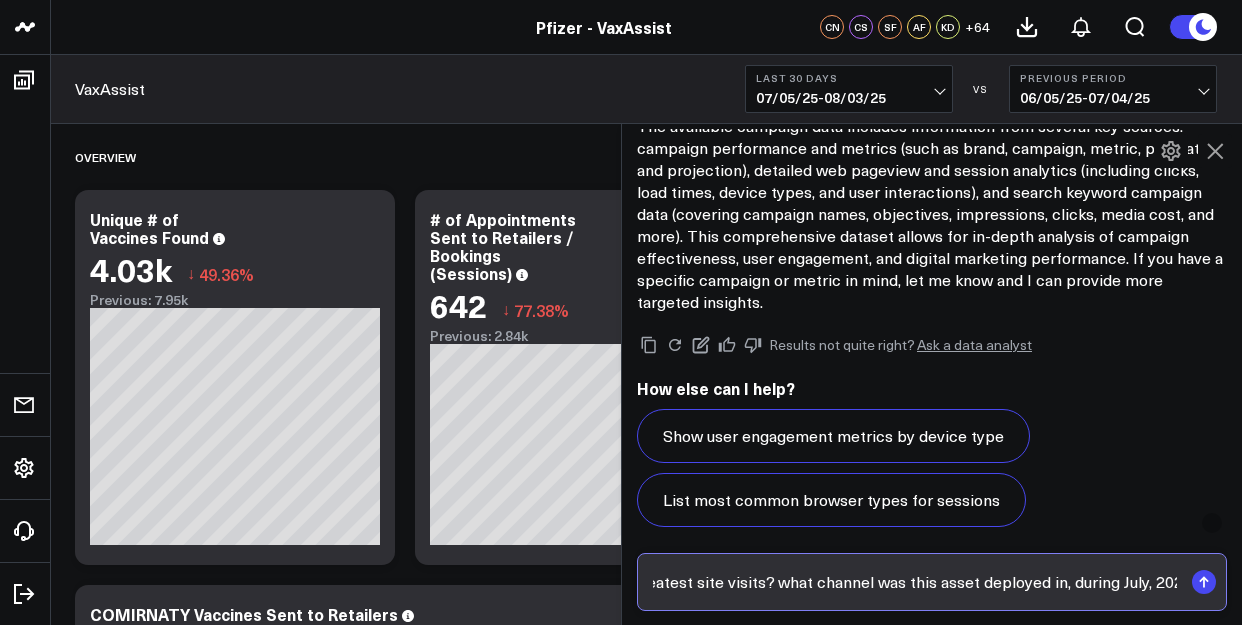 type on "what campaign asset drove the greatest site visits? what channel was this asset deployed in, during [MONTH], [YEAR]" 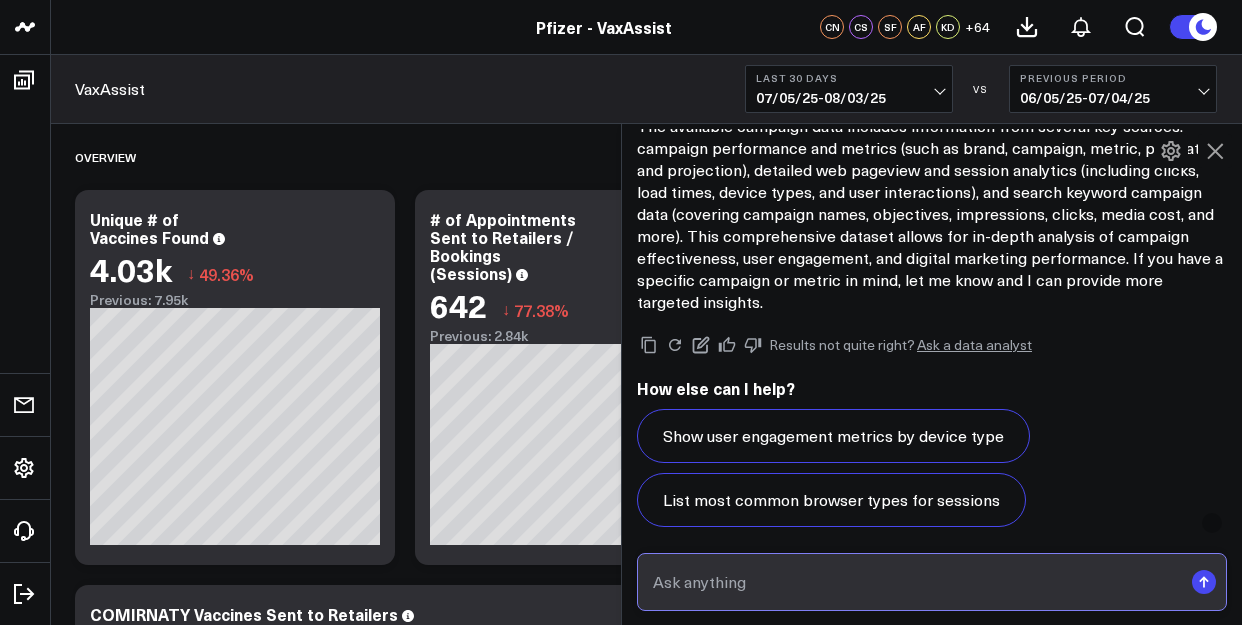 scroll, scrollTop: 0, scrollLeft: 0, axis: both 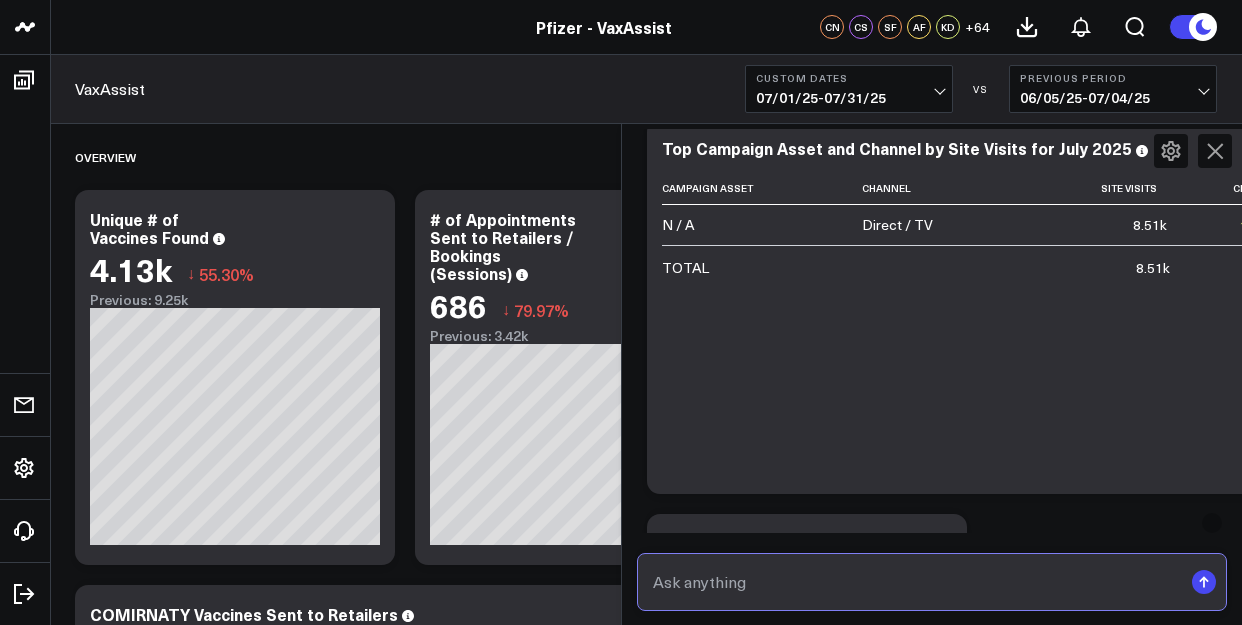 click at bounding box center [915, 582] 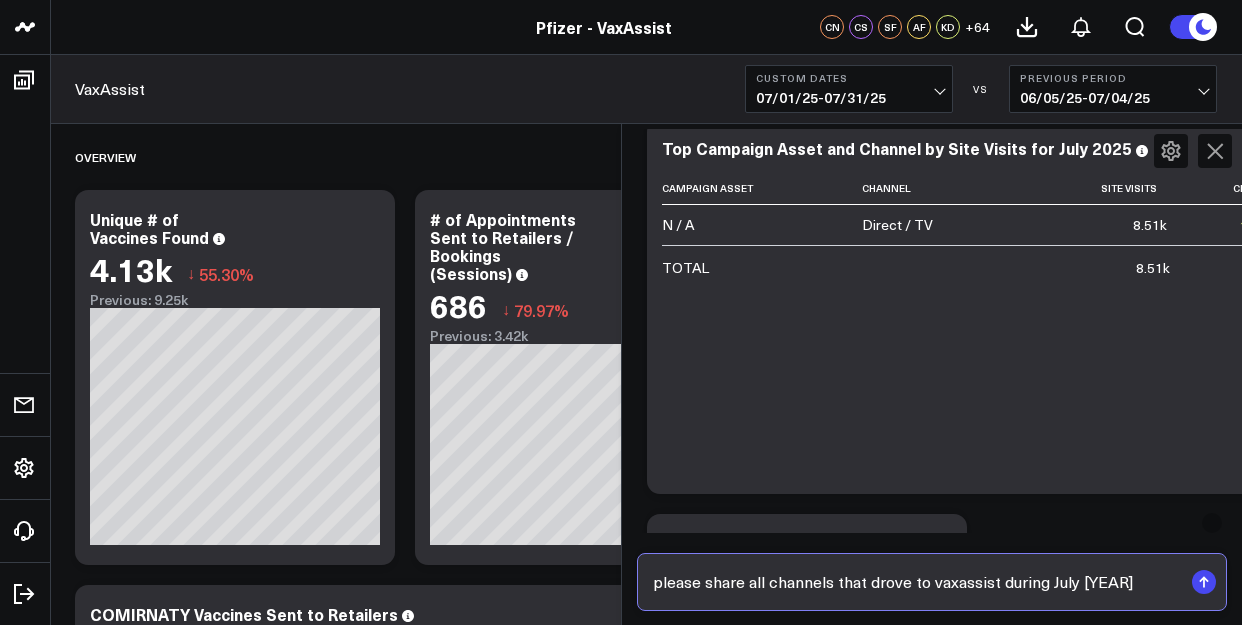 type on "please share all channels that drove to vaxassist during July 2025" 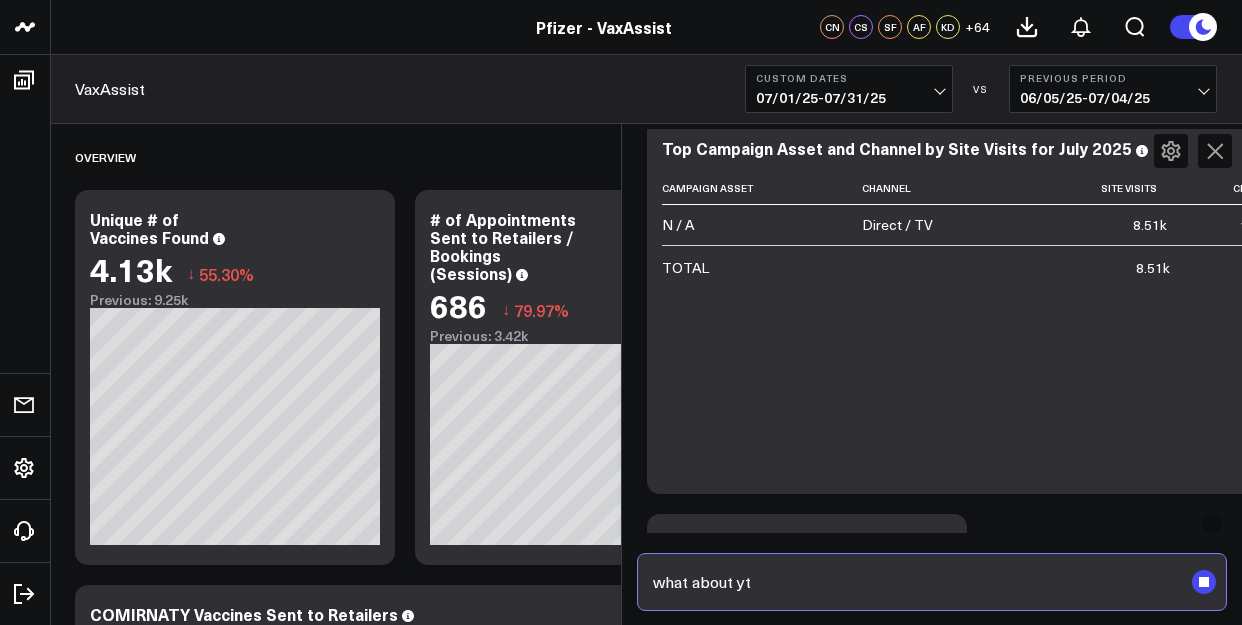 type on "what about ytd" 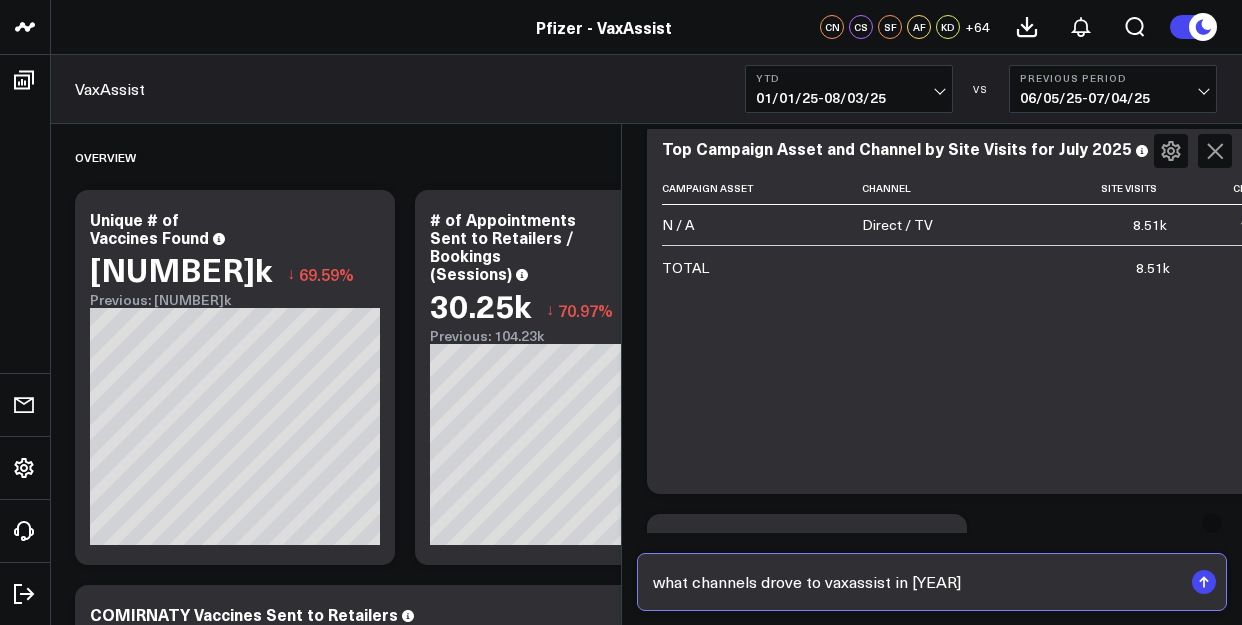 type on "what channels drove to vaxassist in 2025" 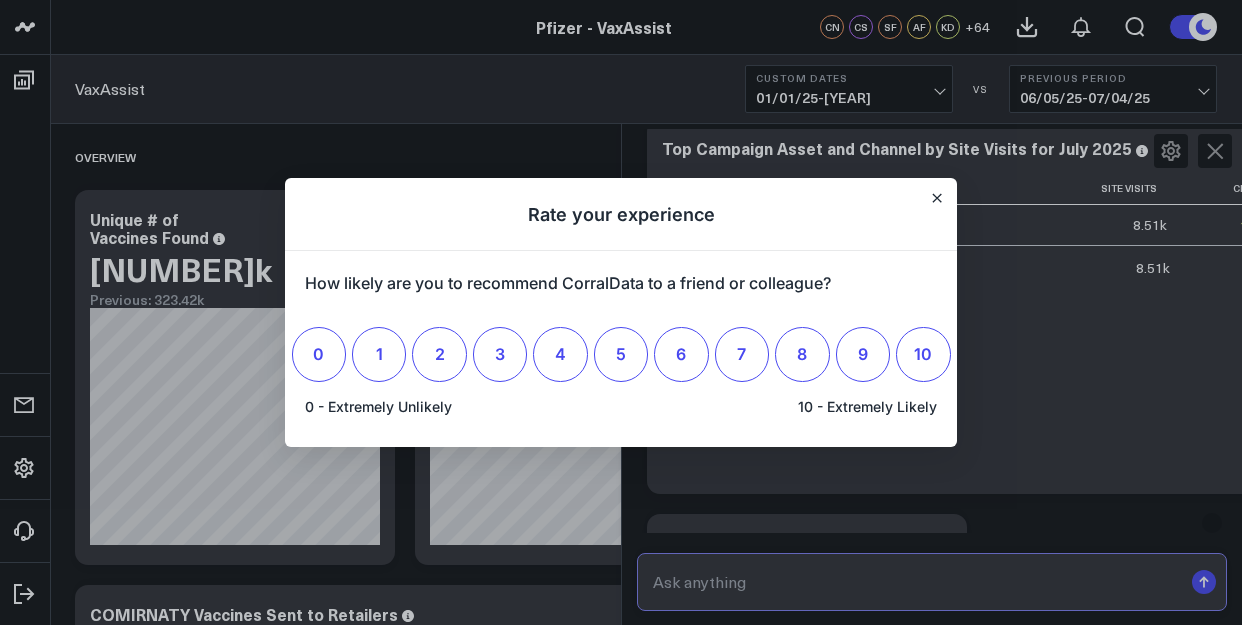 scroll, scrollTop: 0, scrollLeft: 0, axis: both 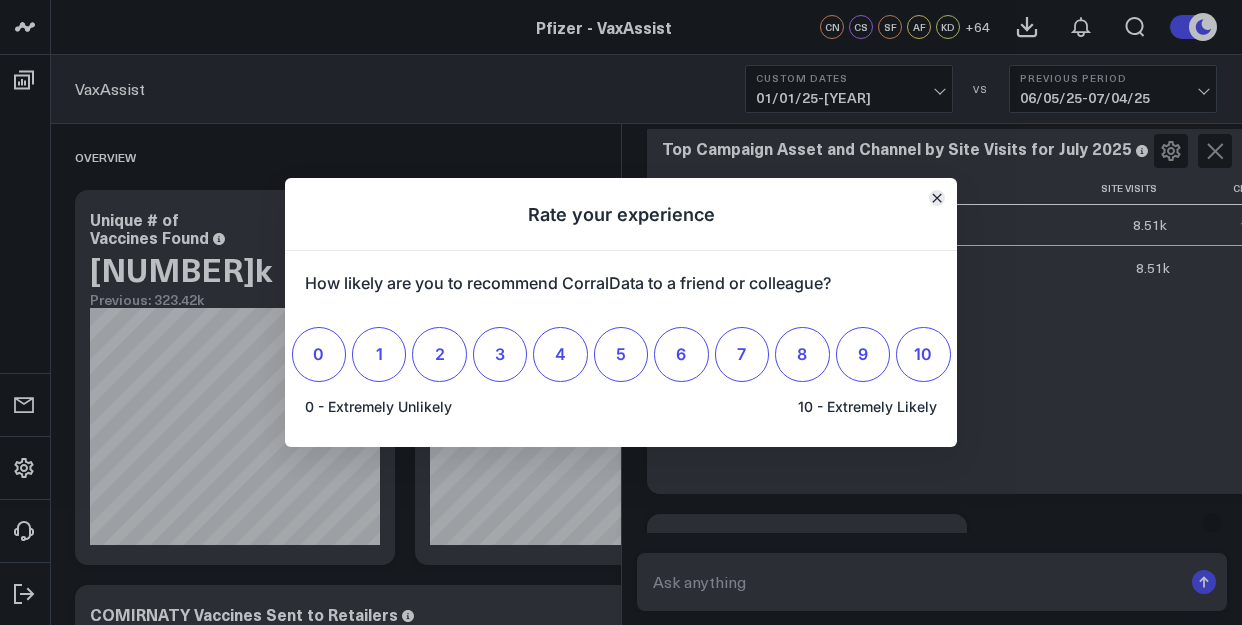 click at bounding box center (937, 198) 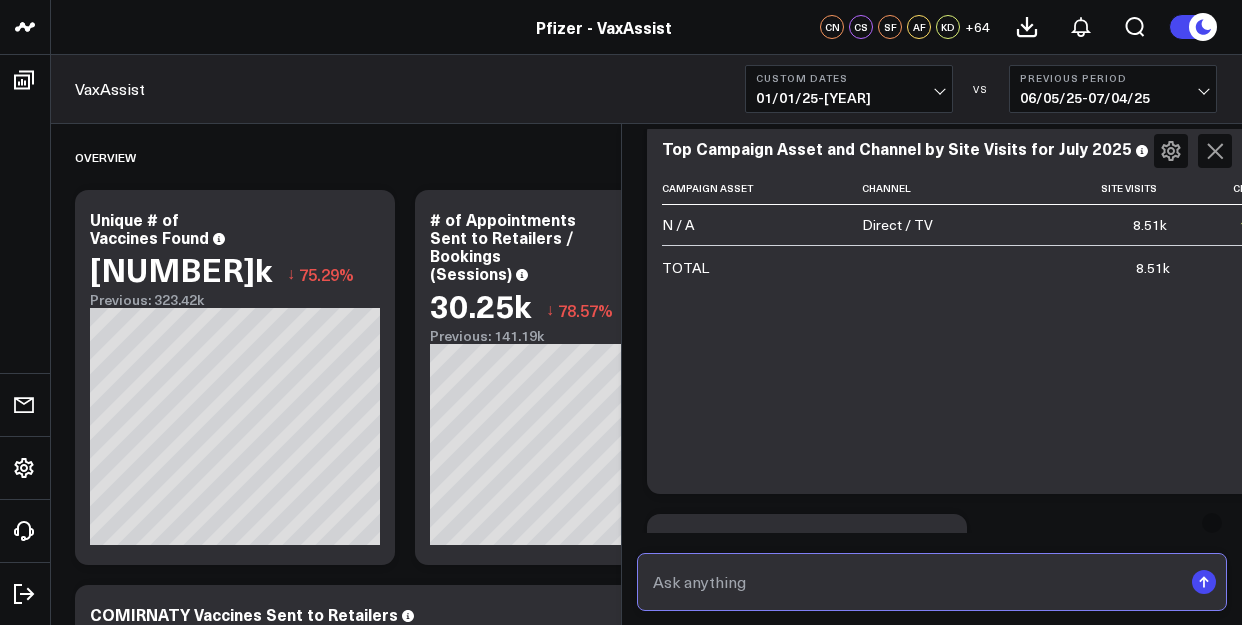 click at bounding box center (915, 582) 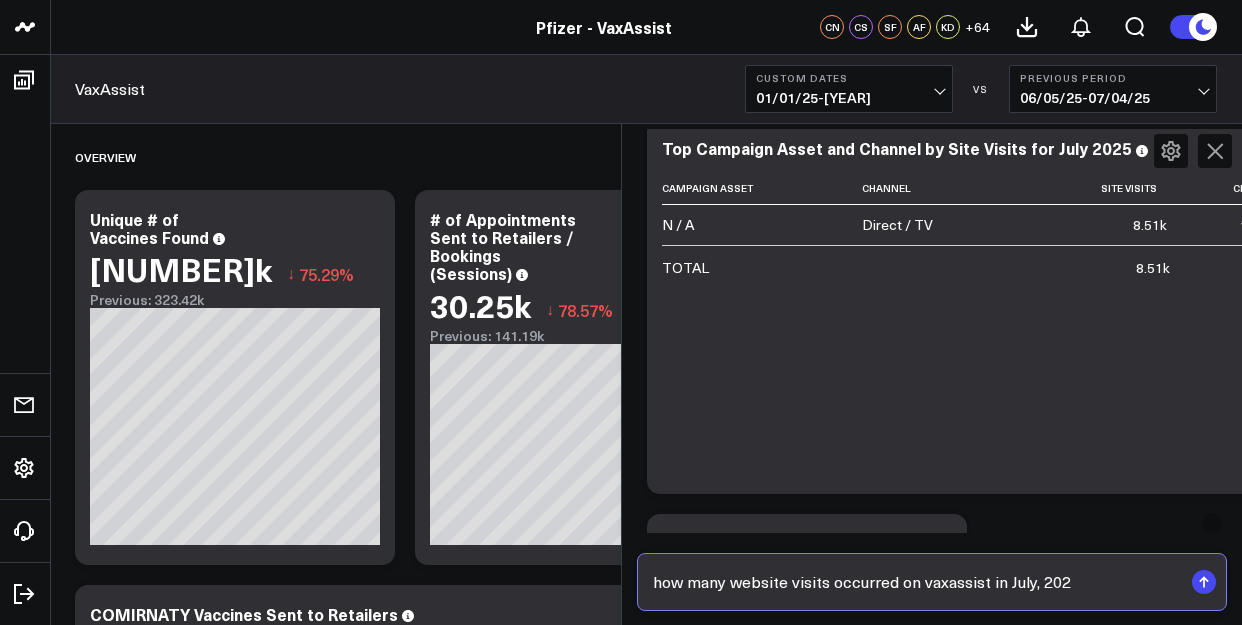 type on "how many website visits occurred on vaxassist in July, 2025" 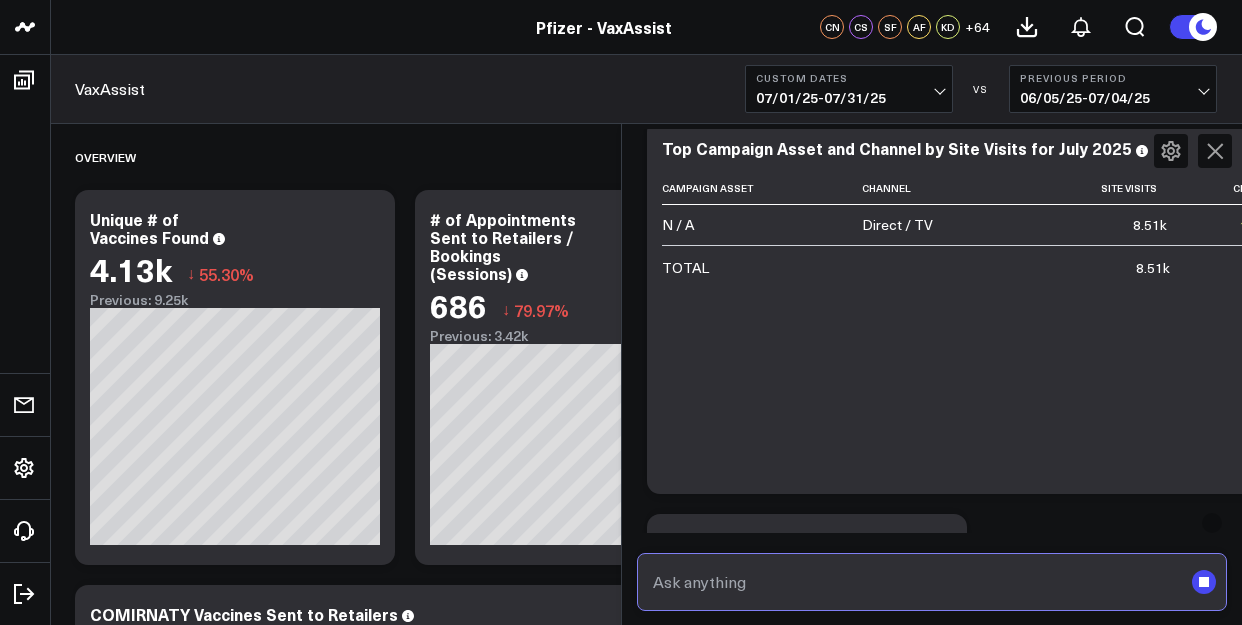 scroll, scrollTop: 1839, scrollLeft: 24, axis: both 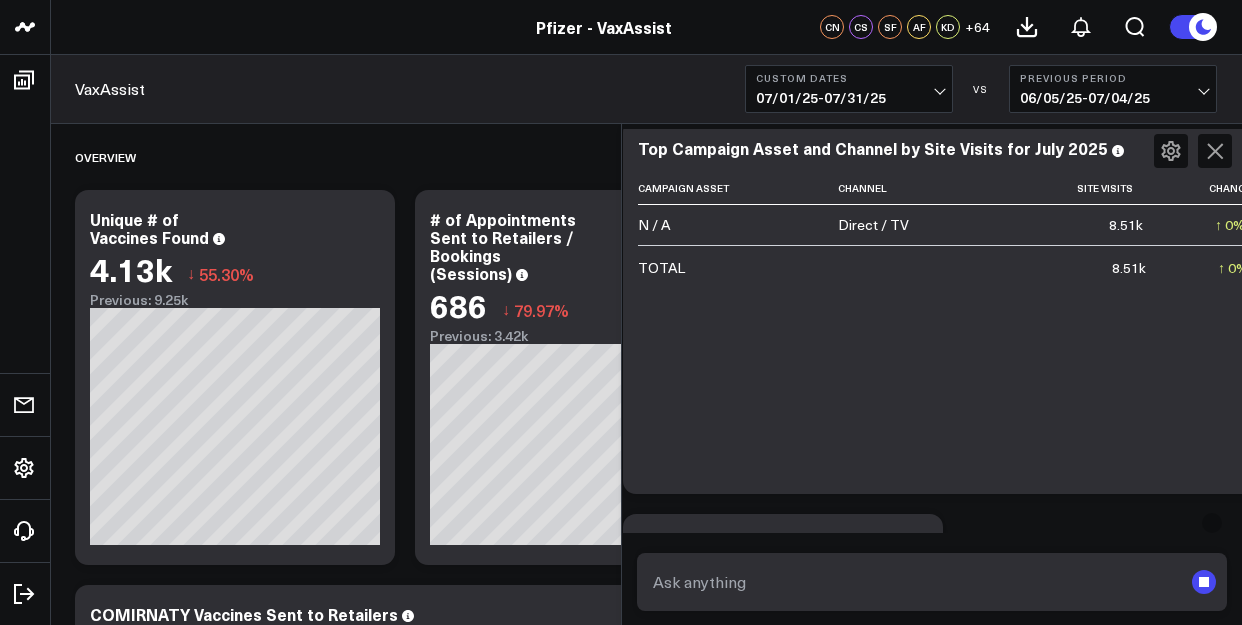 click 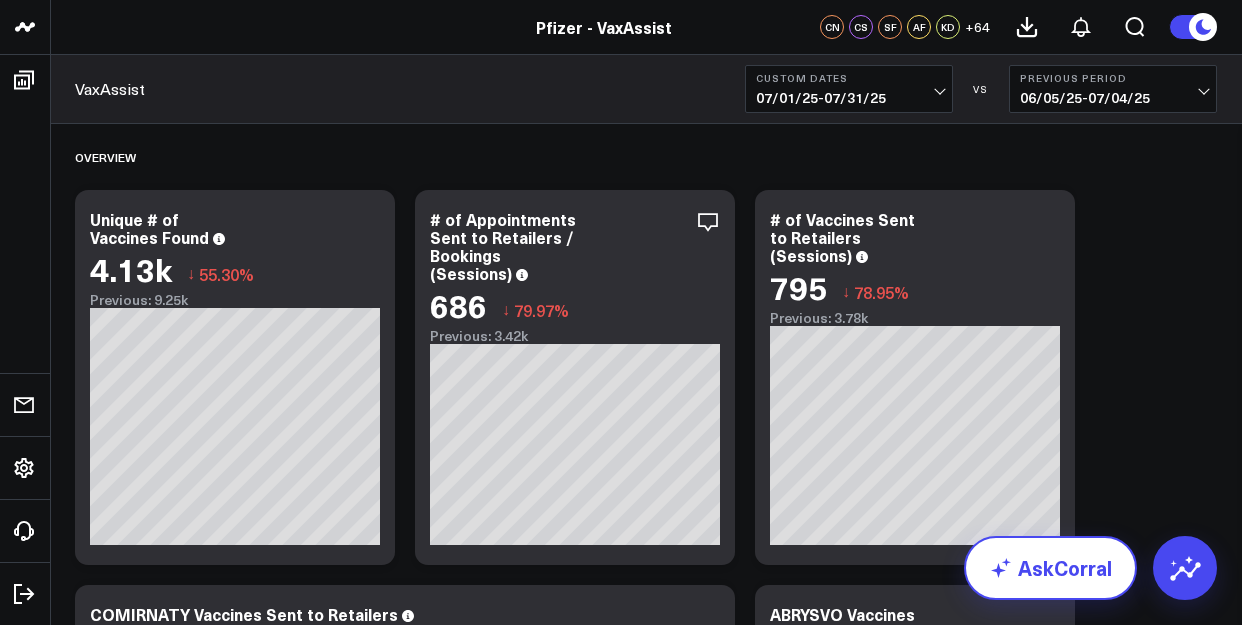click on "AskCorral" at bounding box center [1050, 568] 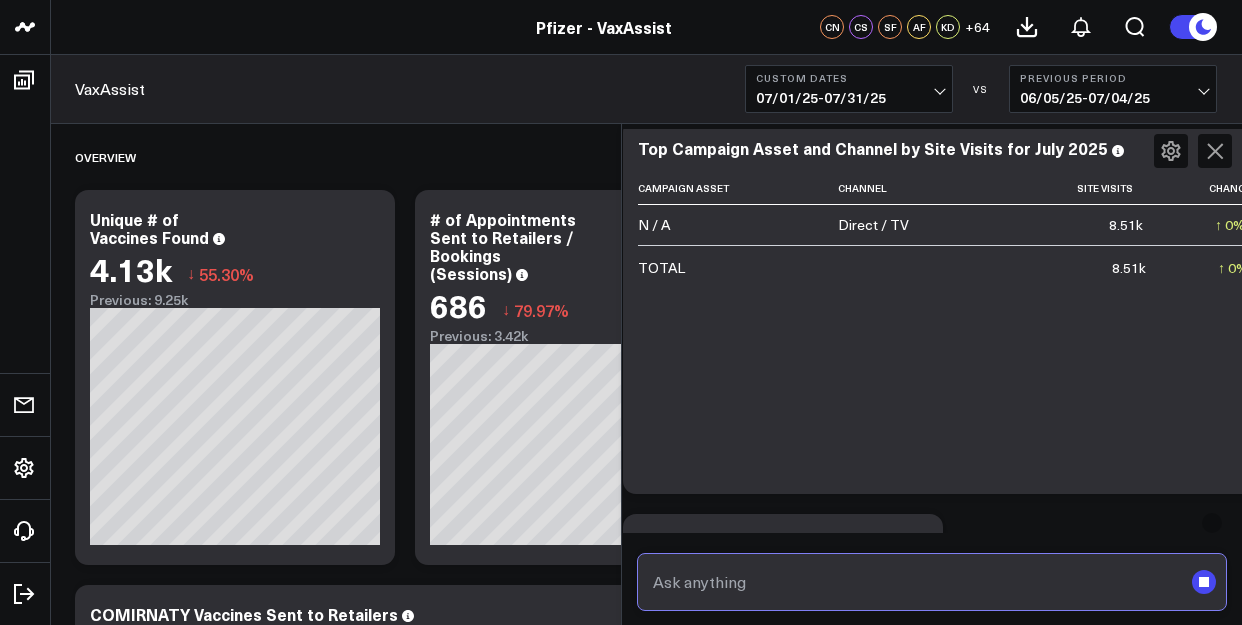 click at bounding box center (915, 582) 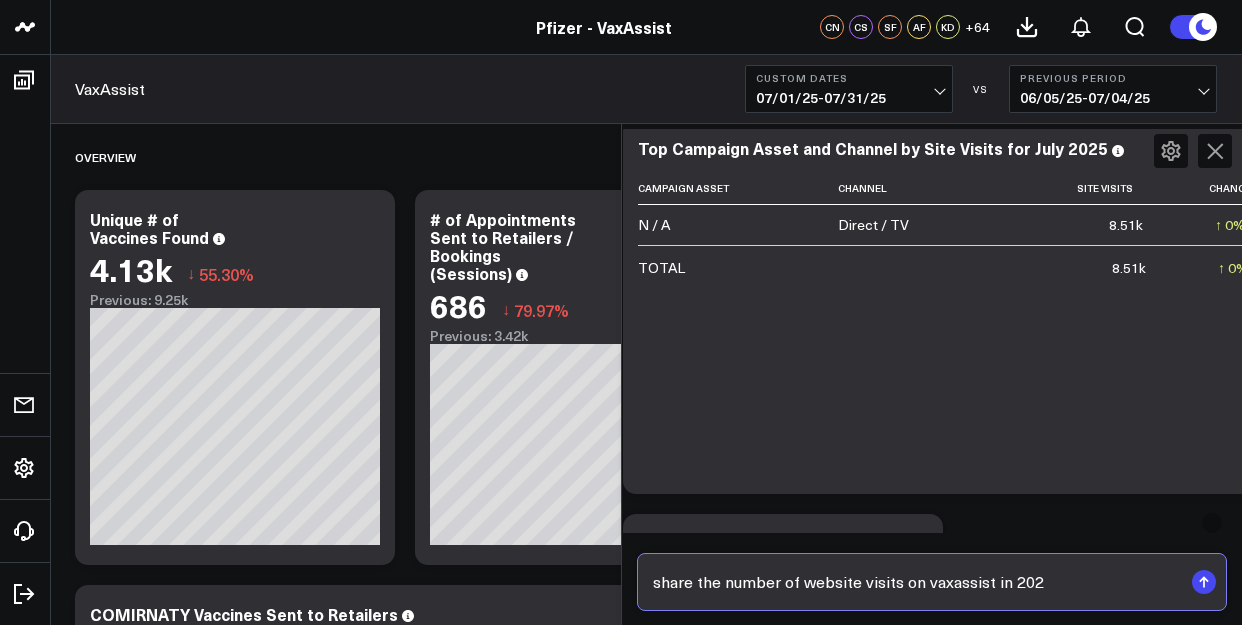 type on "share the number of website visits on vaxassist in 2025" 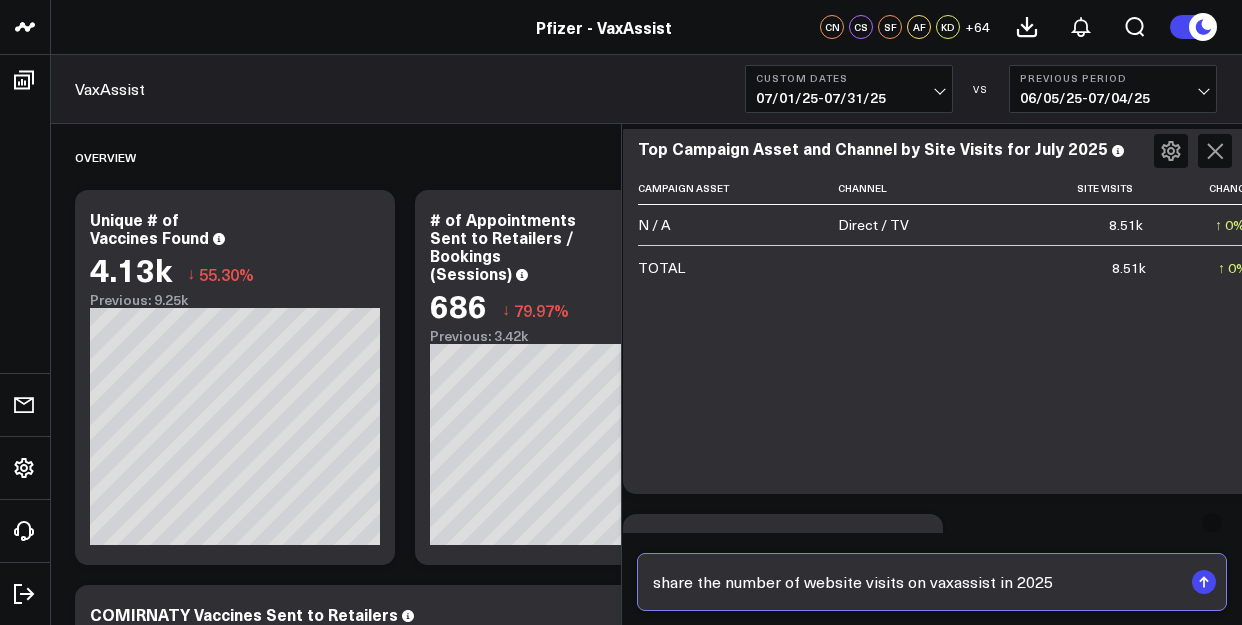 type 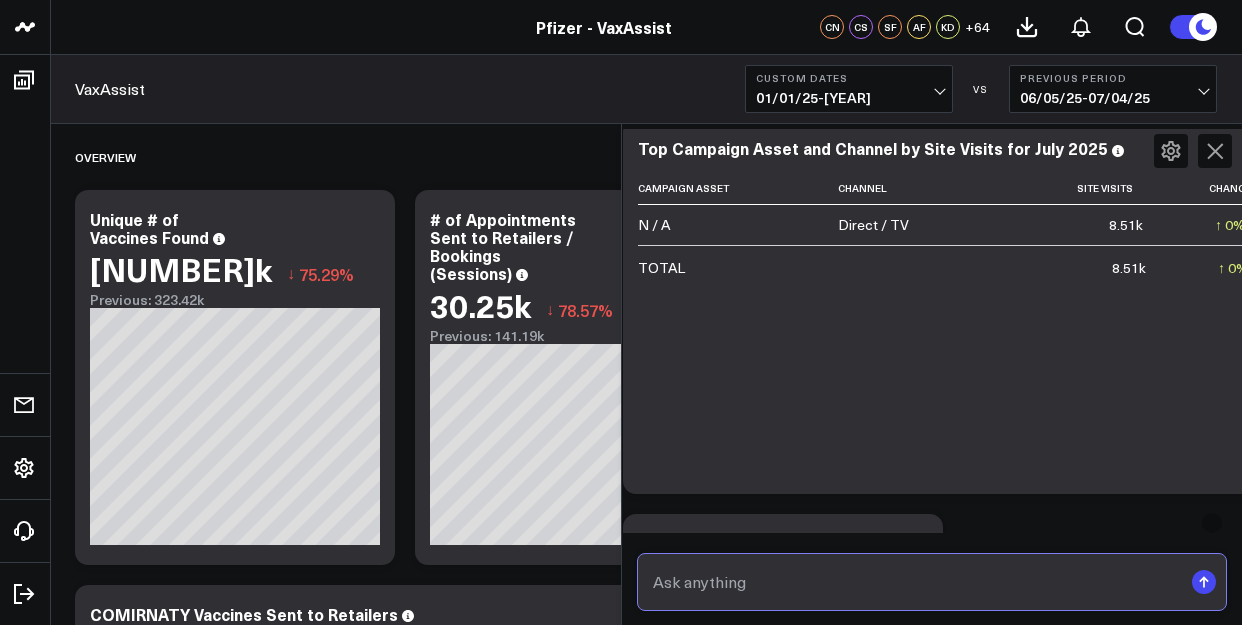click at bounding box center (915, 582) 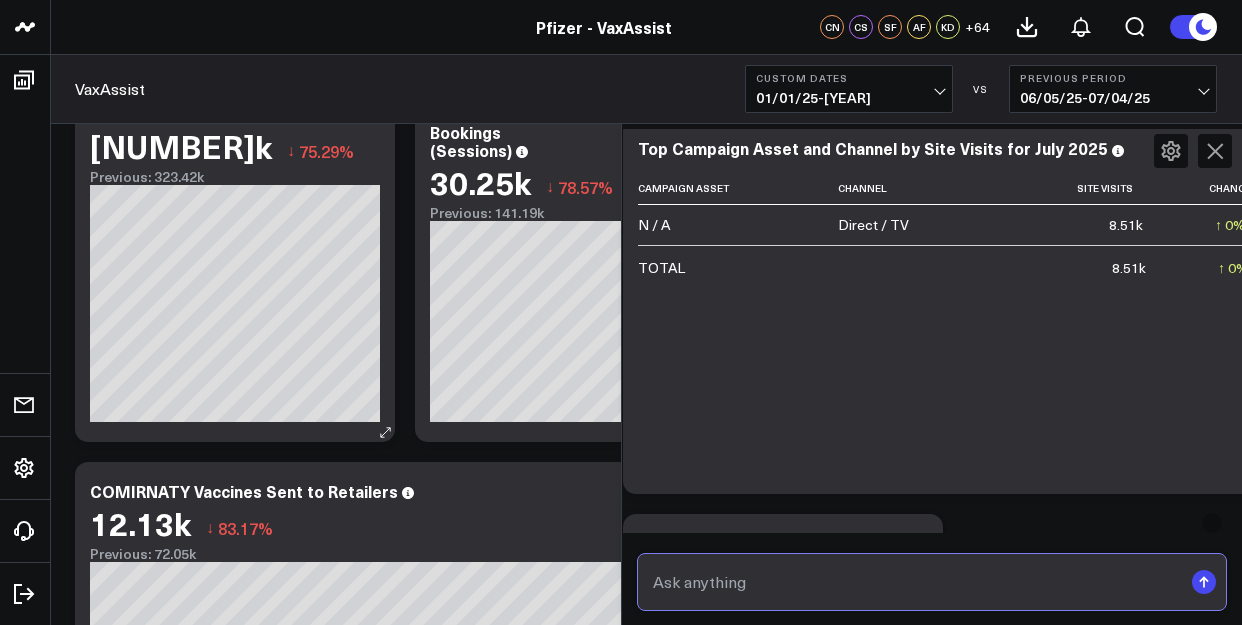 scroll, scrollTop: 124, scrollLeft: 0, axis: vertical 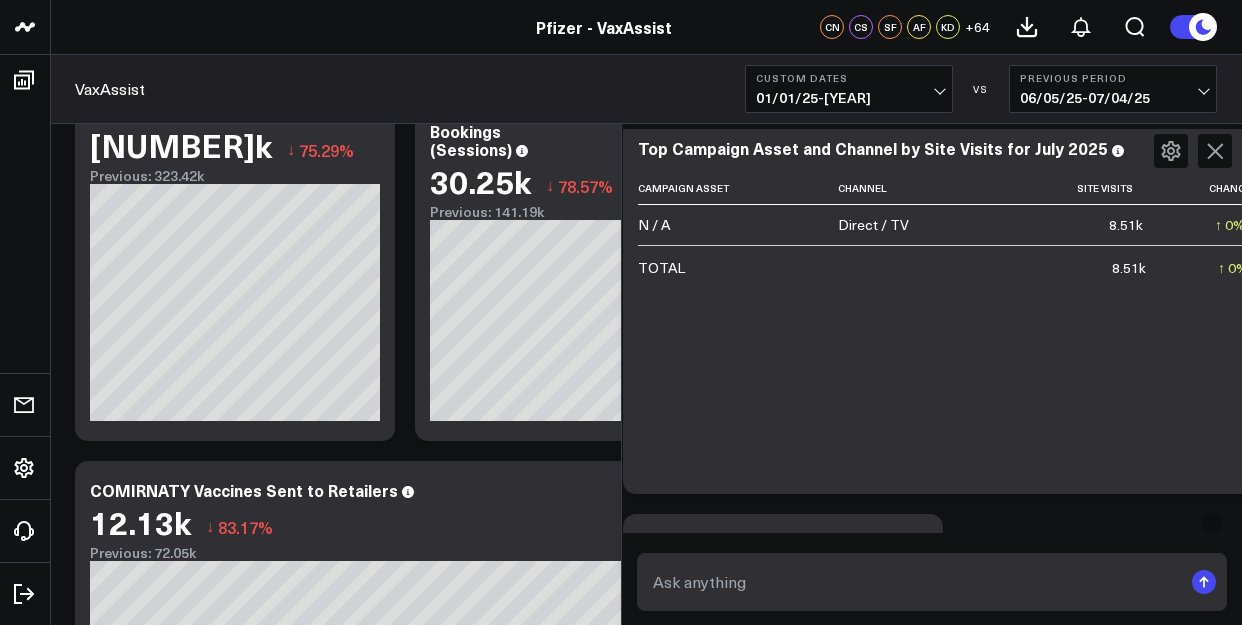 type 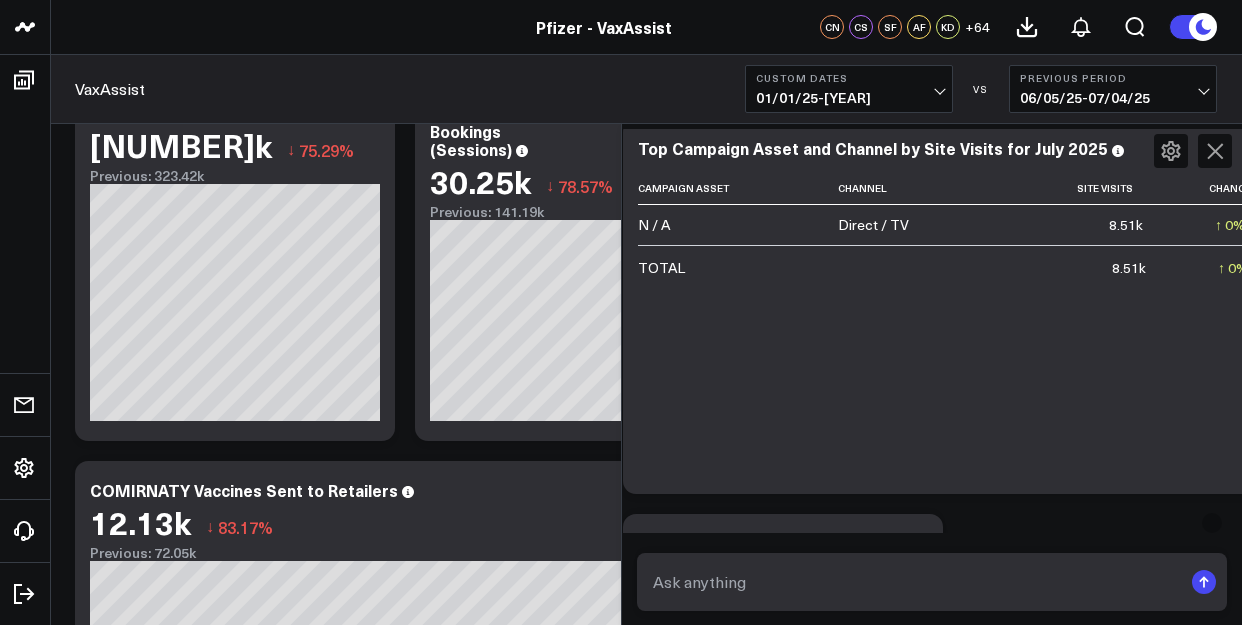 click 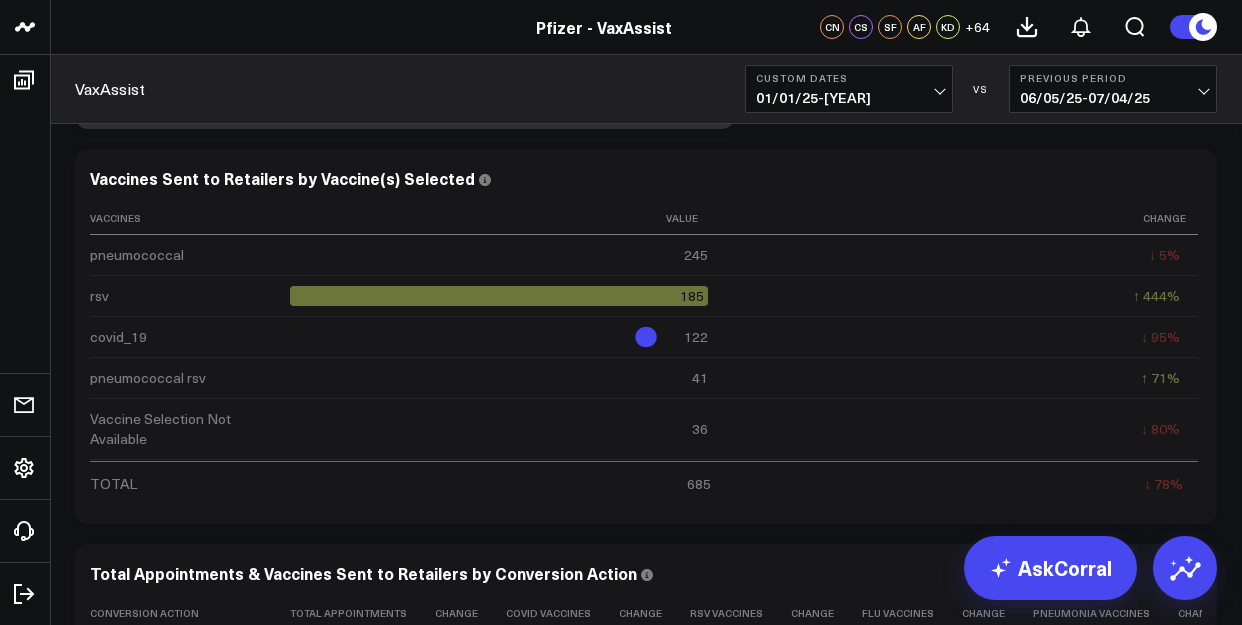 scroll, scrollTop: 3331, scrollLeft: 0, axis: vertical 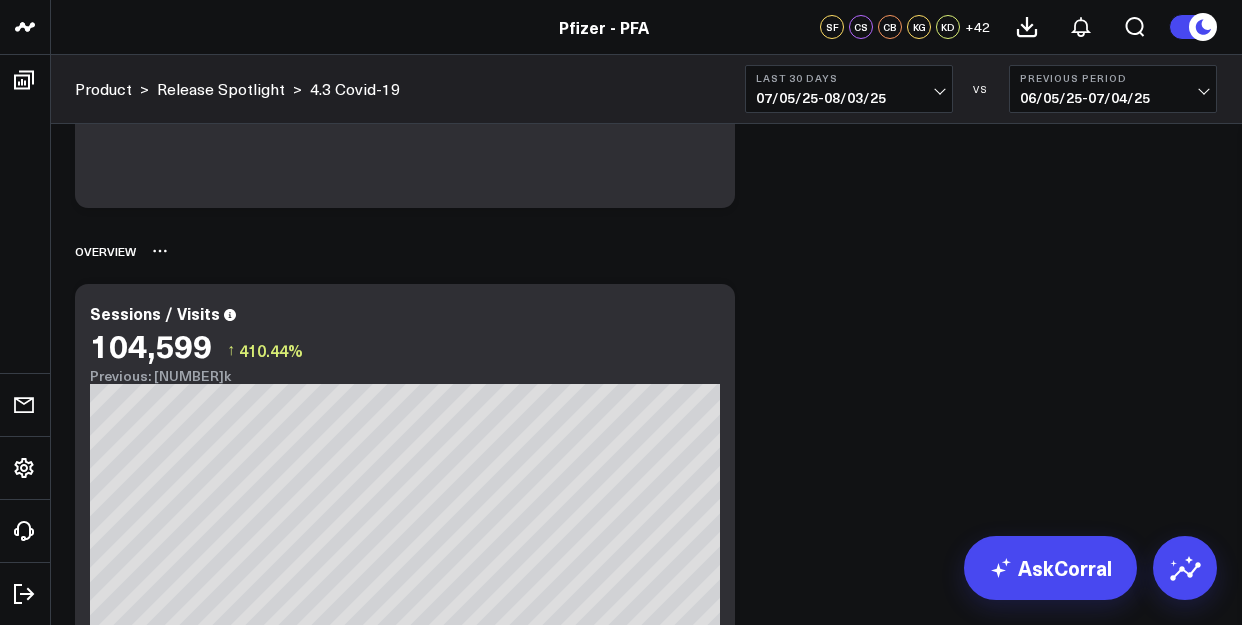 drag, startPoint x: 0, startPoint y: 0, endPoint x: 832, endPoint y: 235, distance: 864.55133 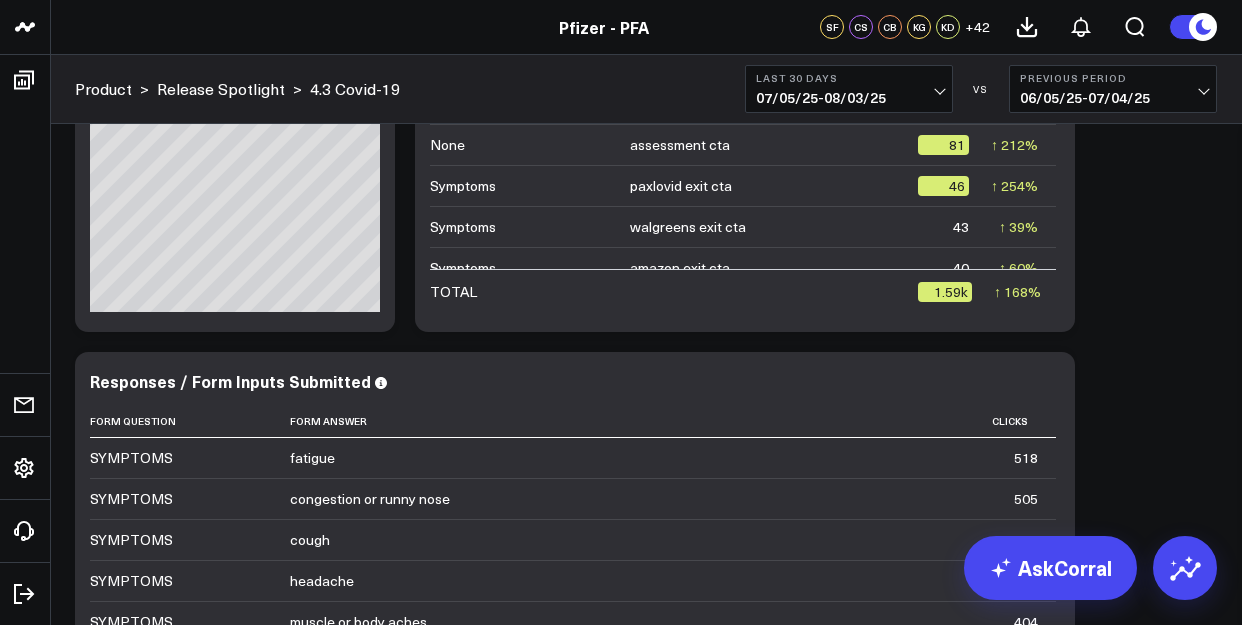 scroll, scrollTop: 8152, scrollLeft: 0, axis: vertical 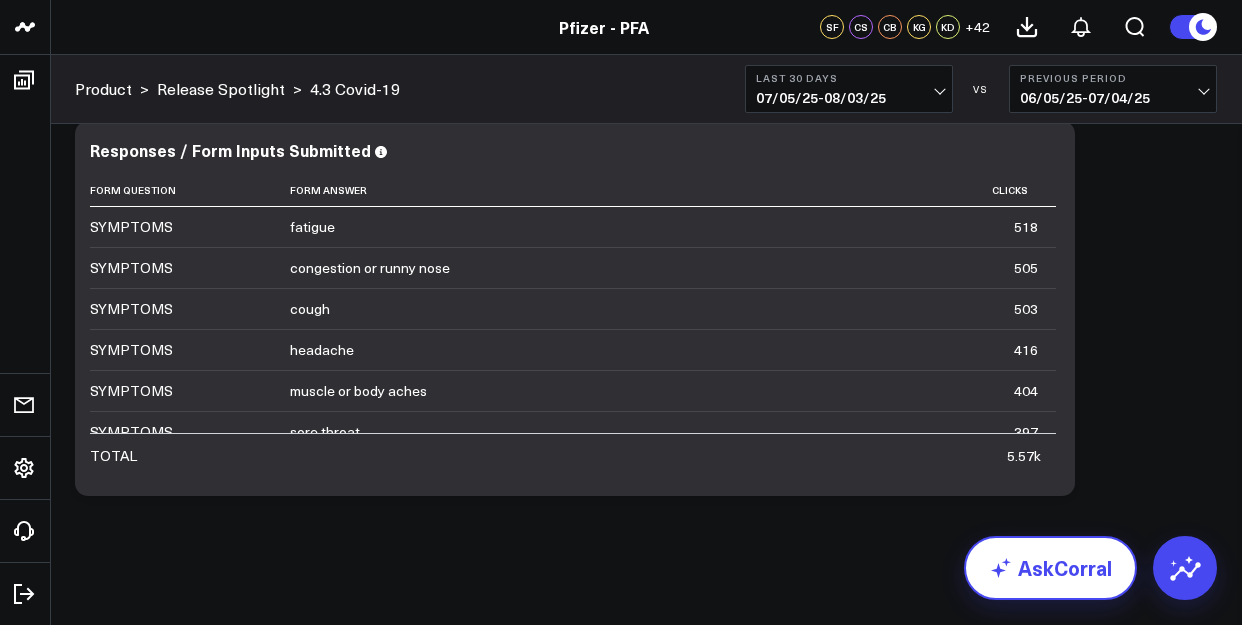 click on "AskCorral" at bounding box center (1050, 568) 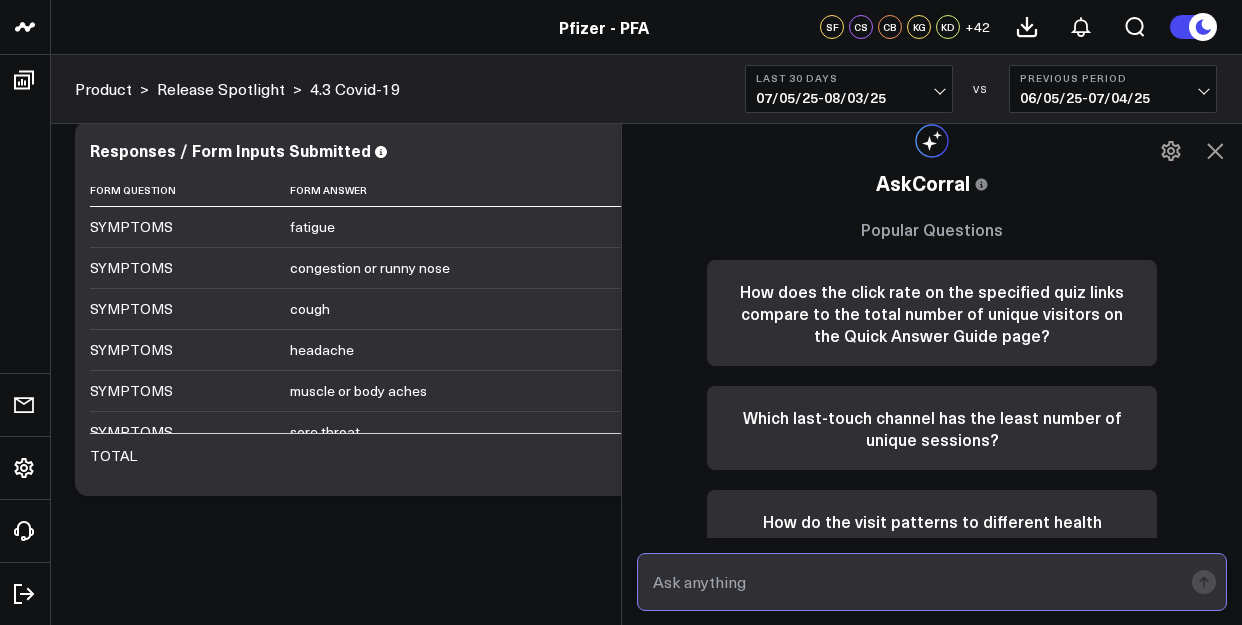 click at bounding box center [915, 582] 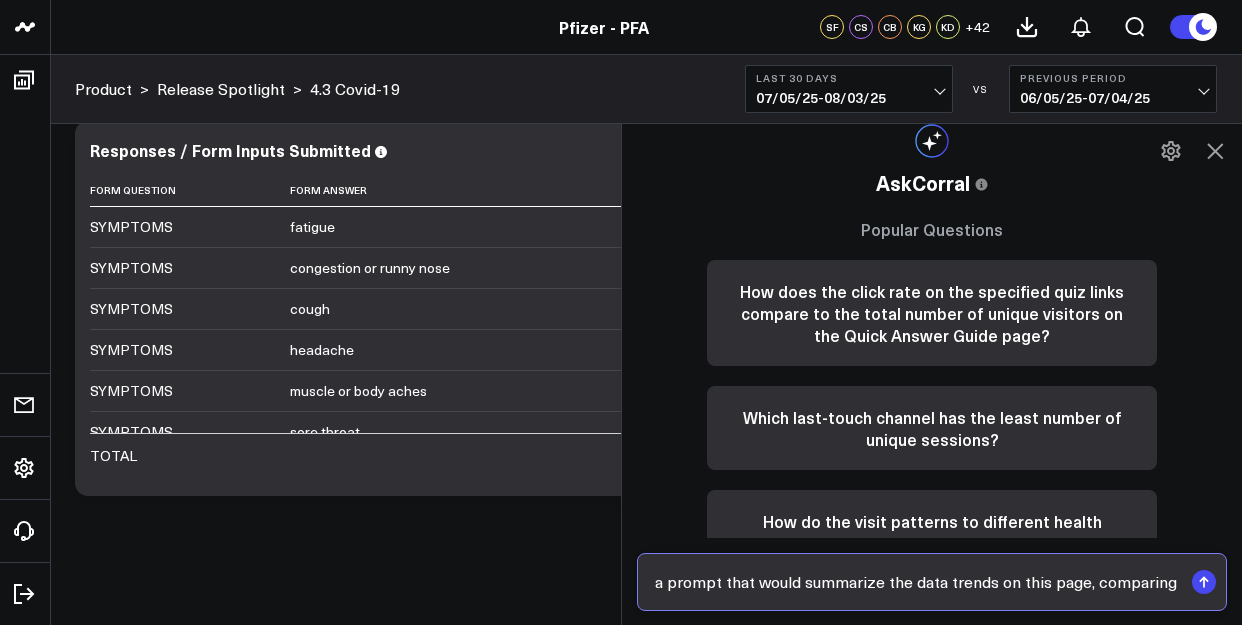 scroll, scrollTop: 0, scrollLeft: 121, axis: horizontal 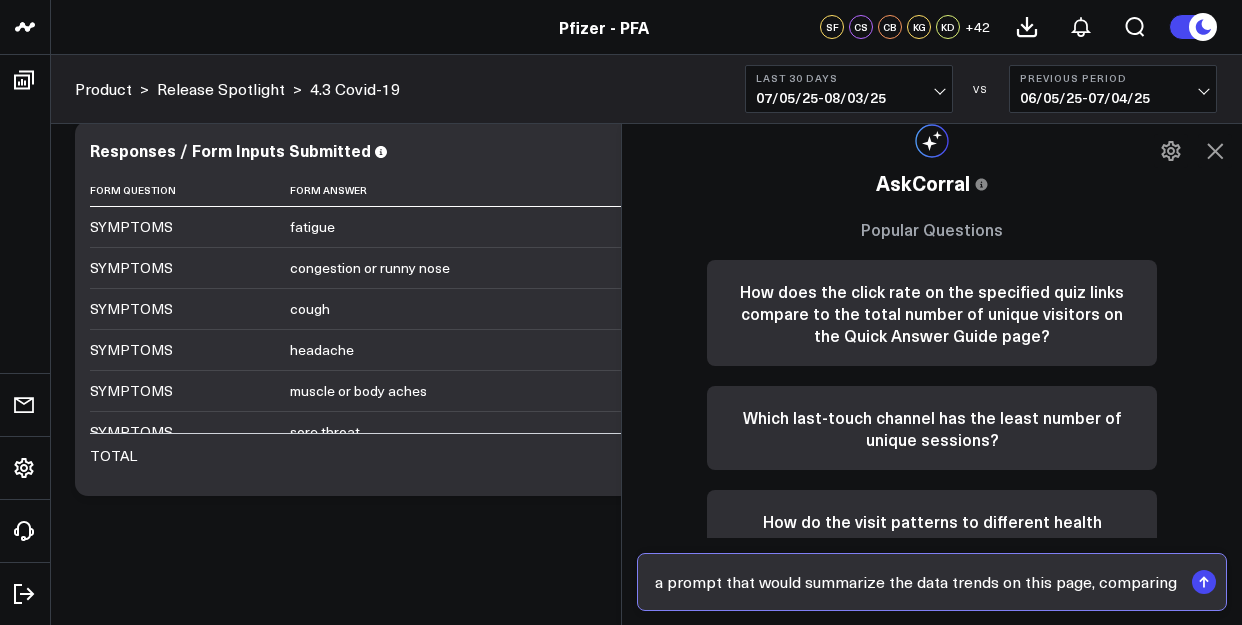 type on "Please suggest a prompt that would summarize the data trends on this page, comparing" 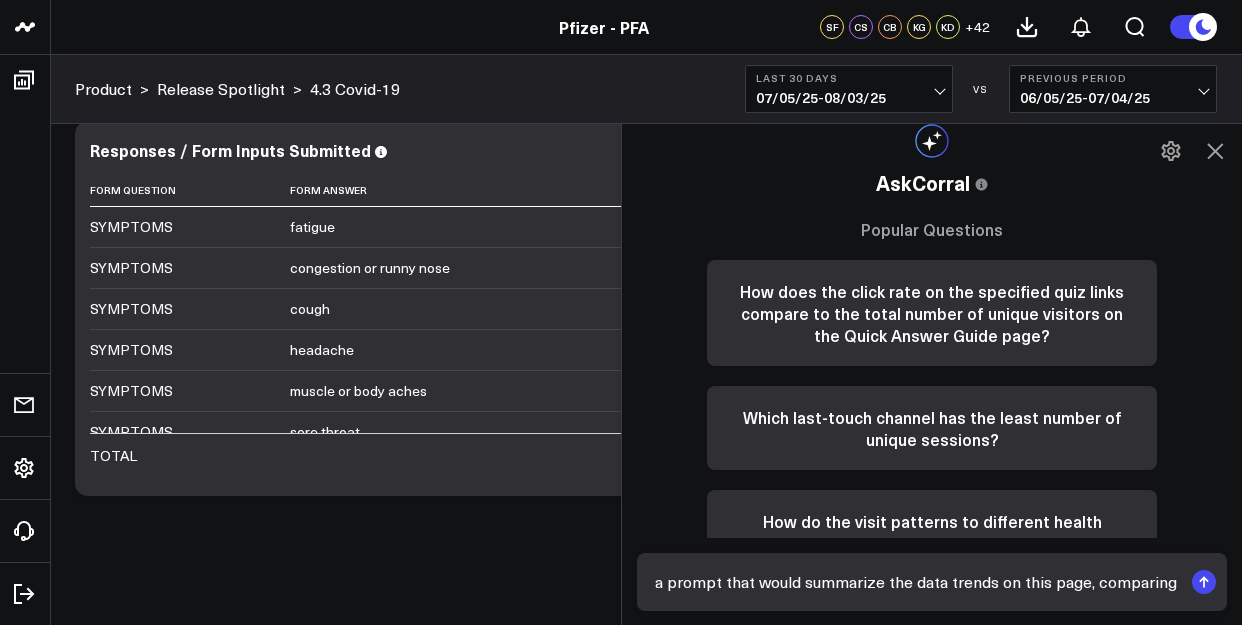 click on "07/05/25  -  08/03/25" at bounding box center (849, 98) 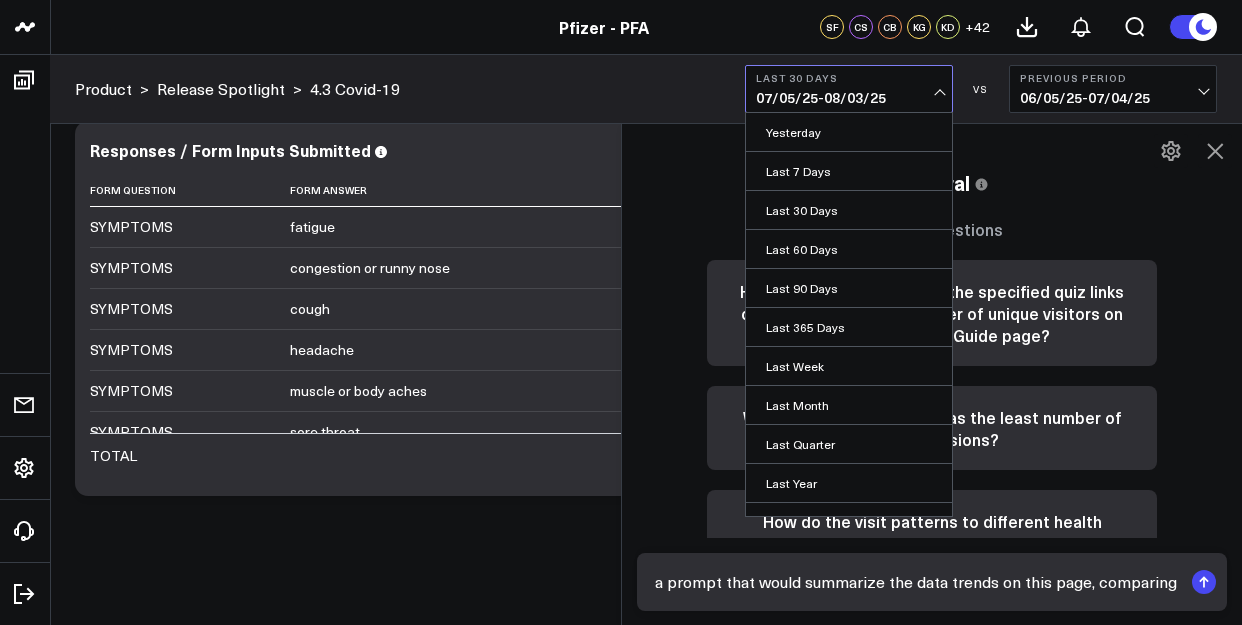 scroll, scrollTop: 0, scrollLeft: 0, axis: both 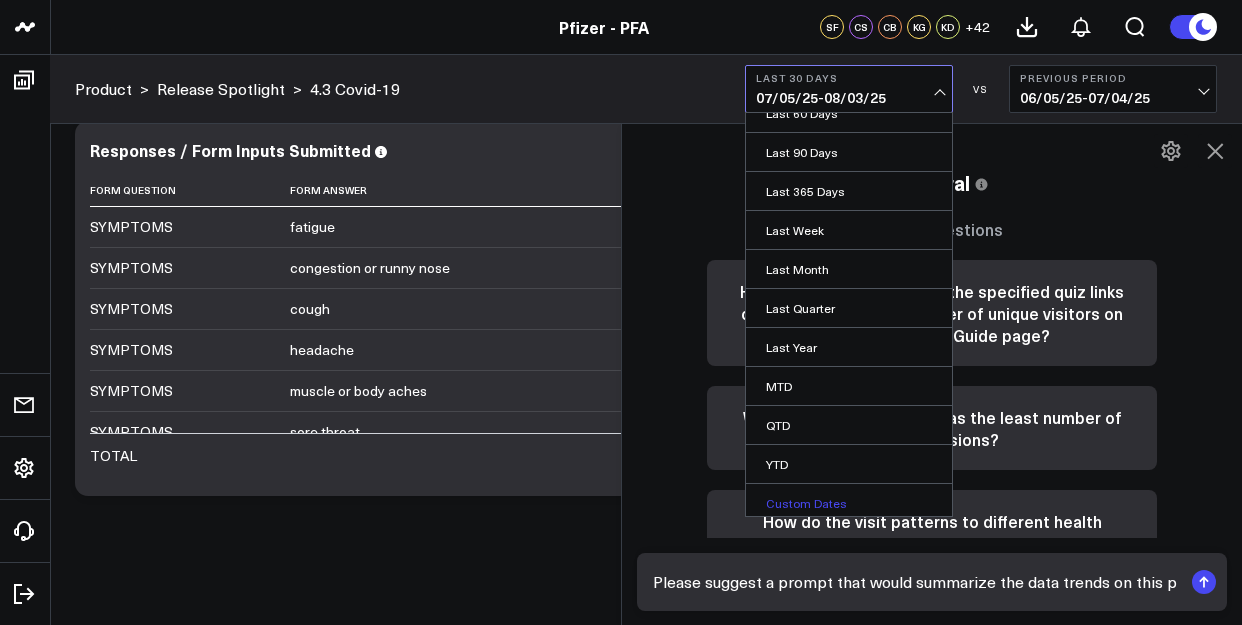 click on "Custom Dates" at bounding box center [849, 503] 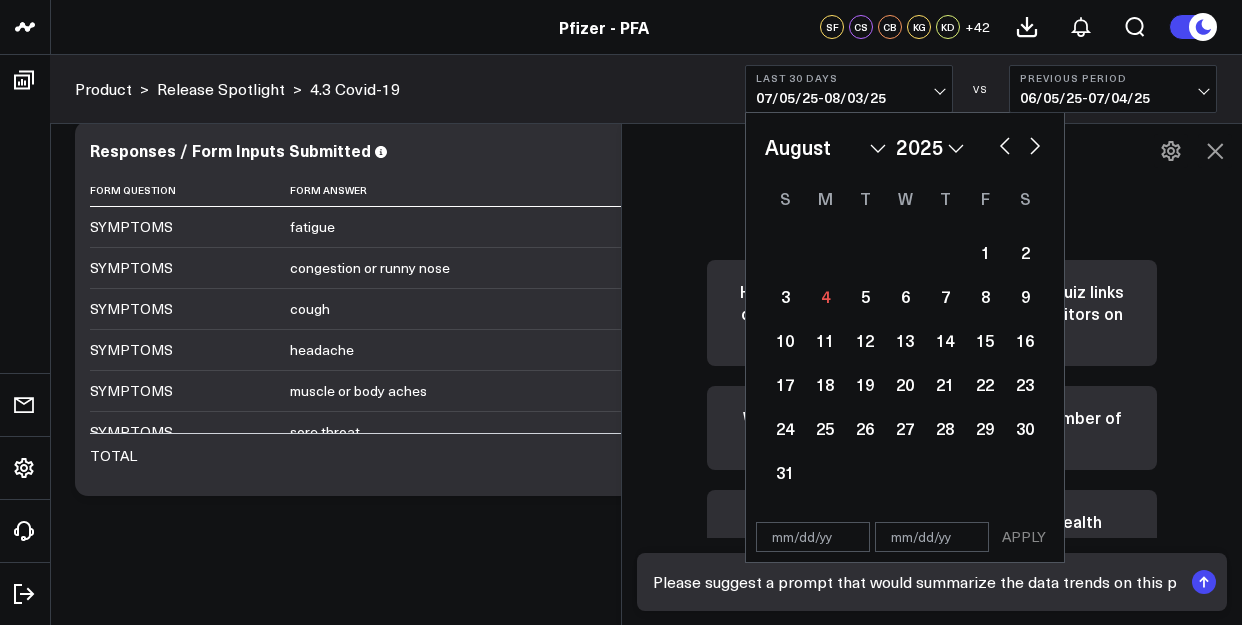 click at bounding box center [1005, 144] 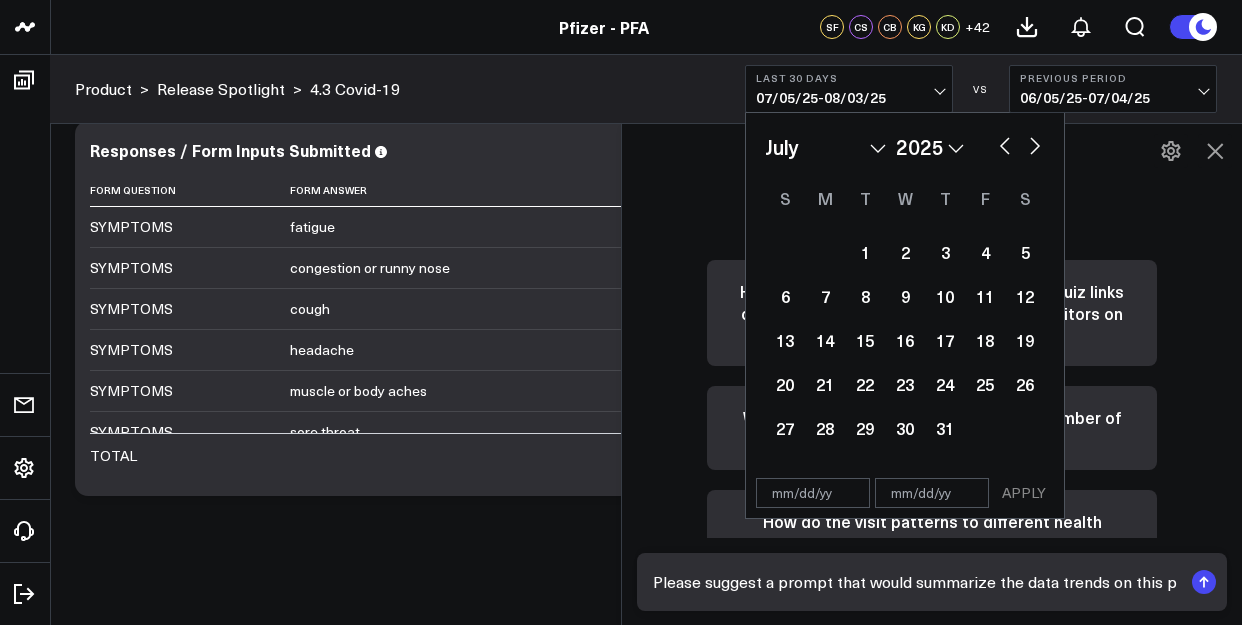 click at bounding box center [1005, 144] 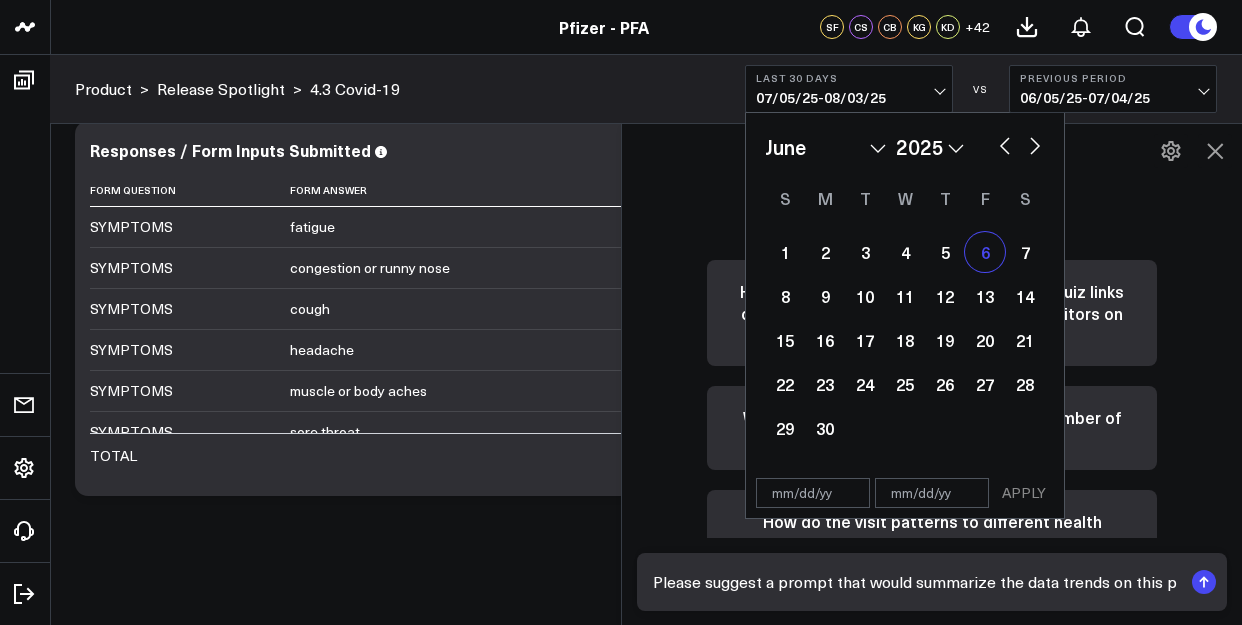 click on "6" at bounding box center [985, 252] 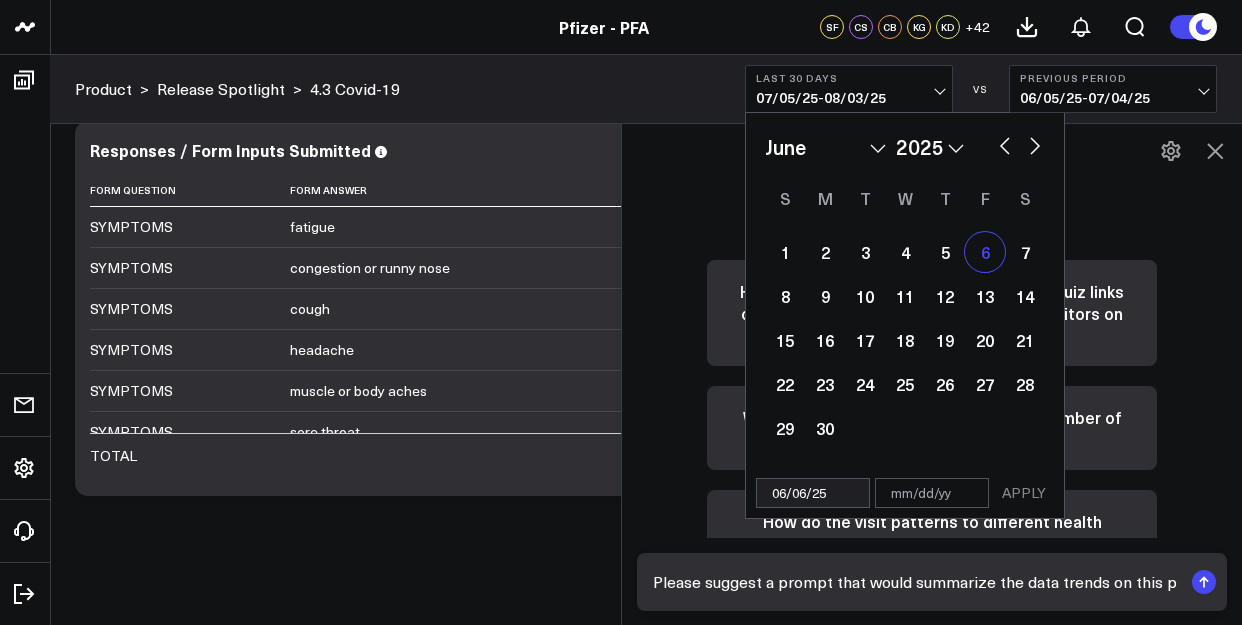 select on "5" 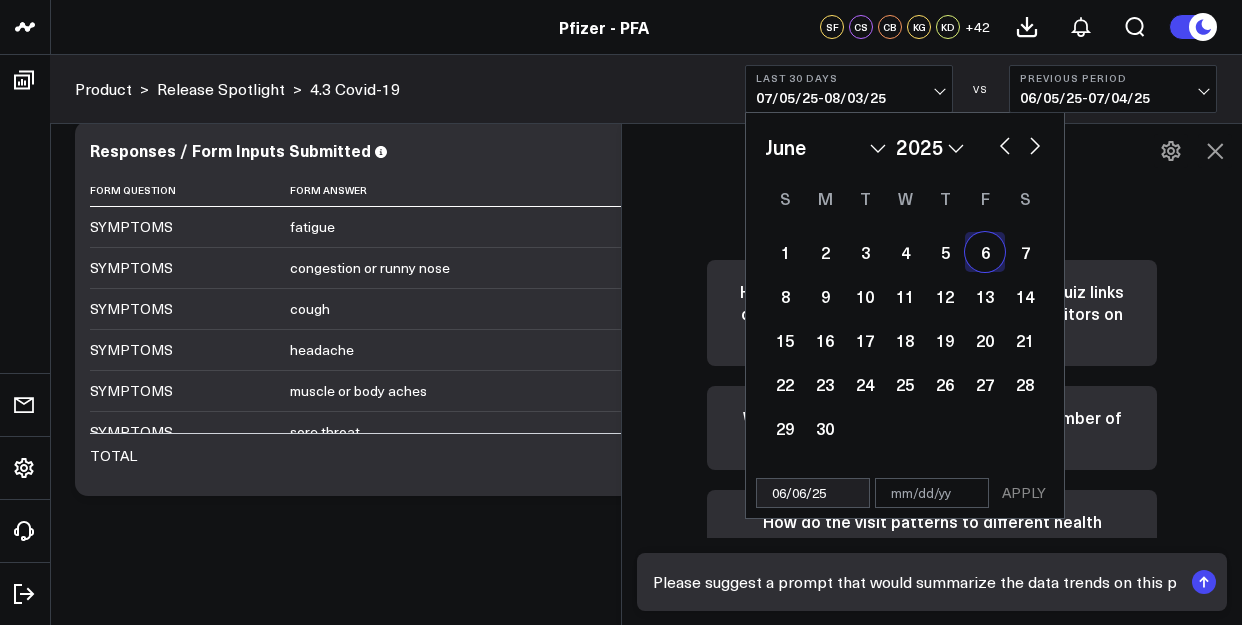 click at bounding box center [1035, 144] 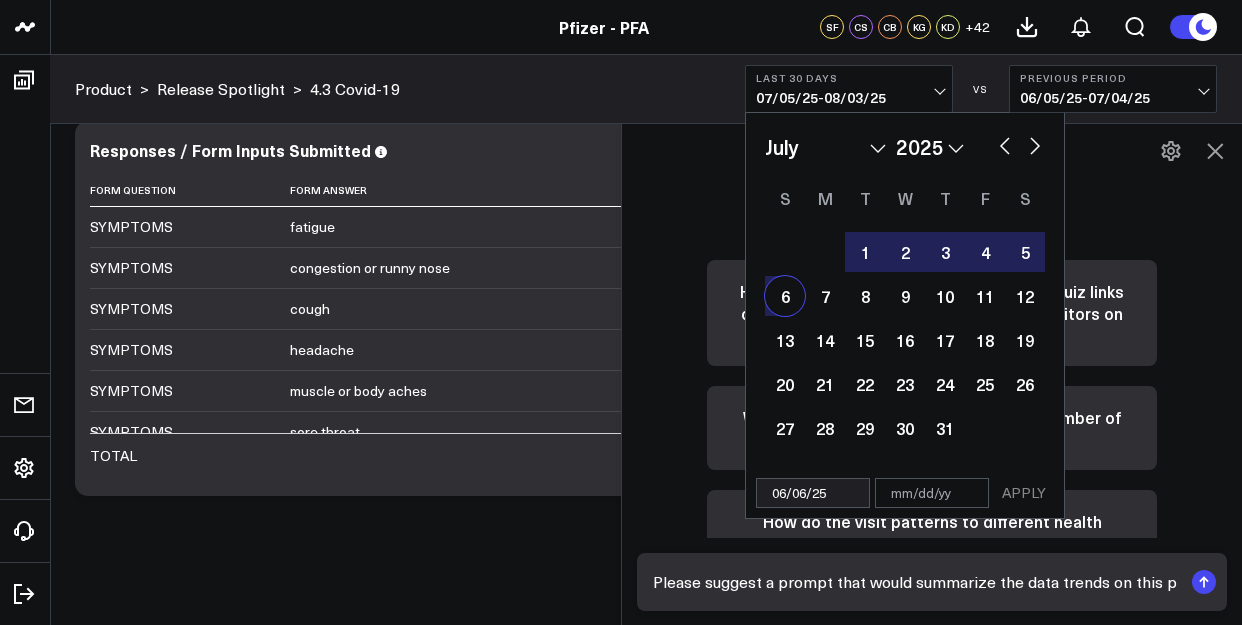 click on "6" at bounding box center [785, 296] 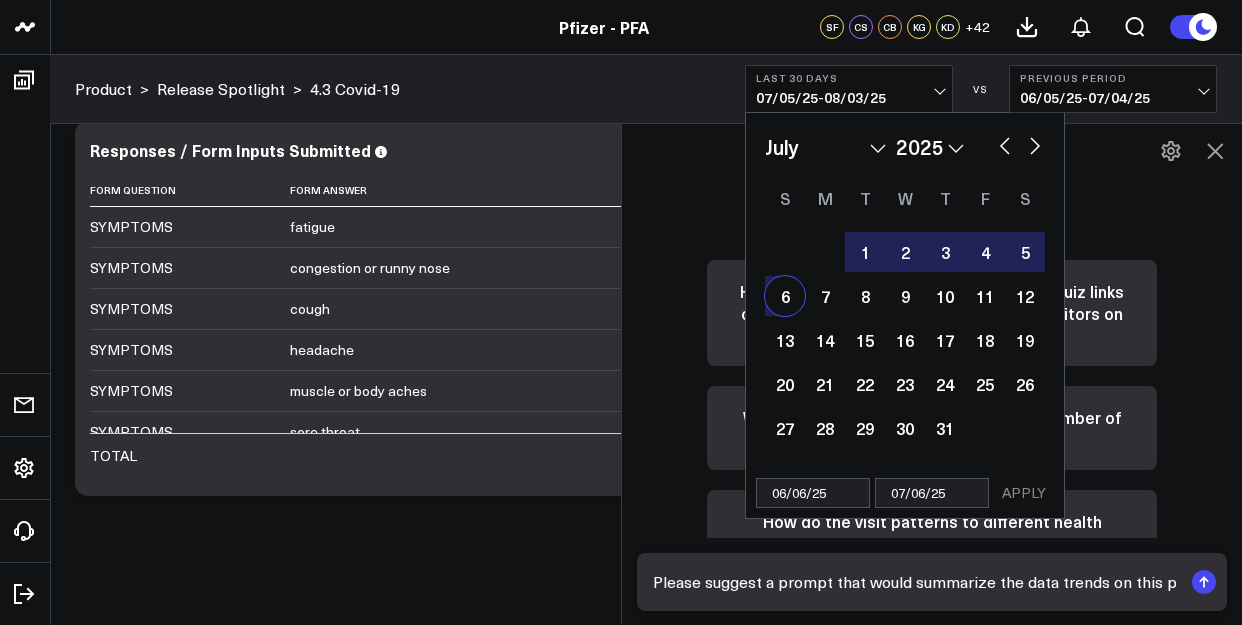 select on "6" 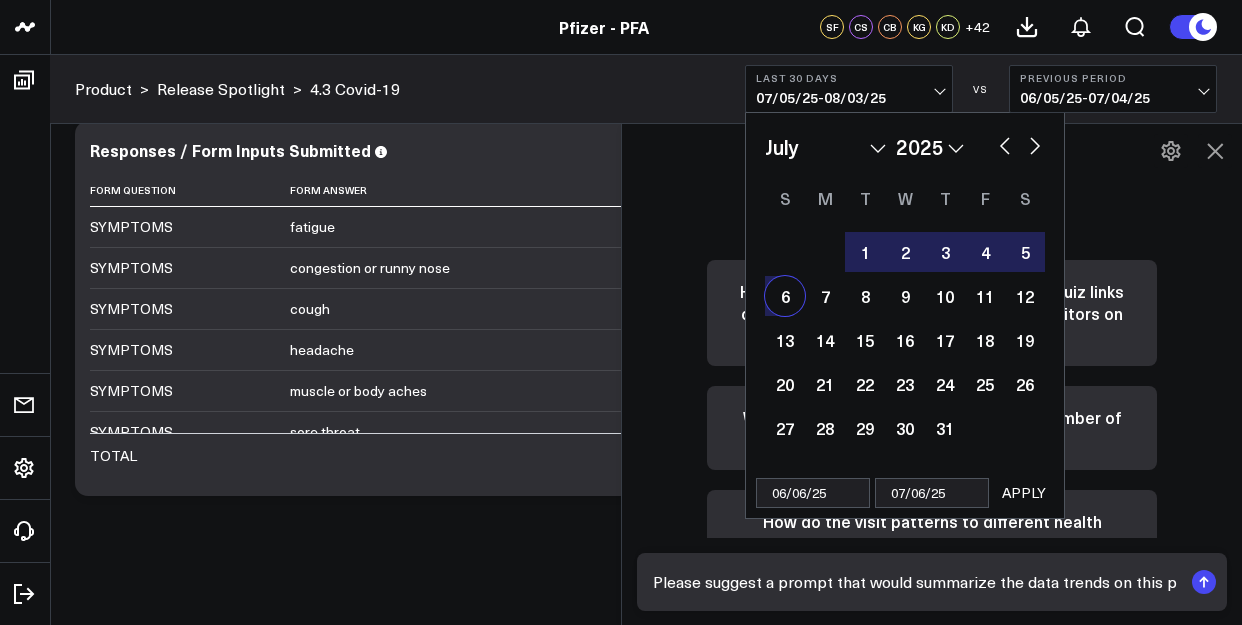 click on "APPLY" at bounding box center (1024, 493) 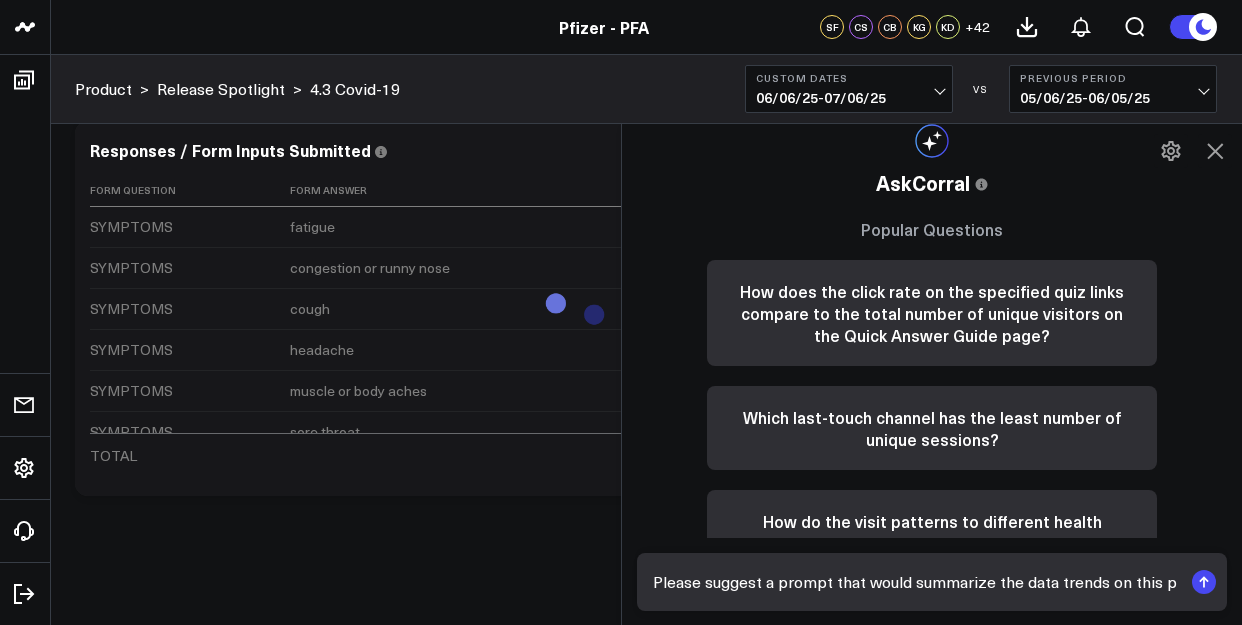 click on "05/06/25  -  06/05/25" at bounding box center (1113, 98) 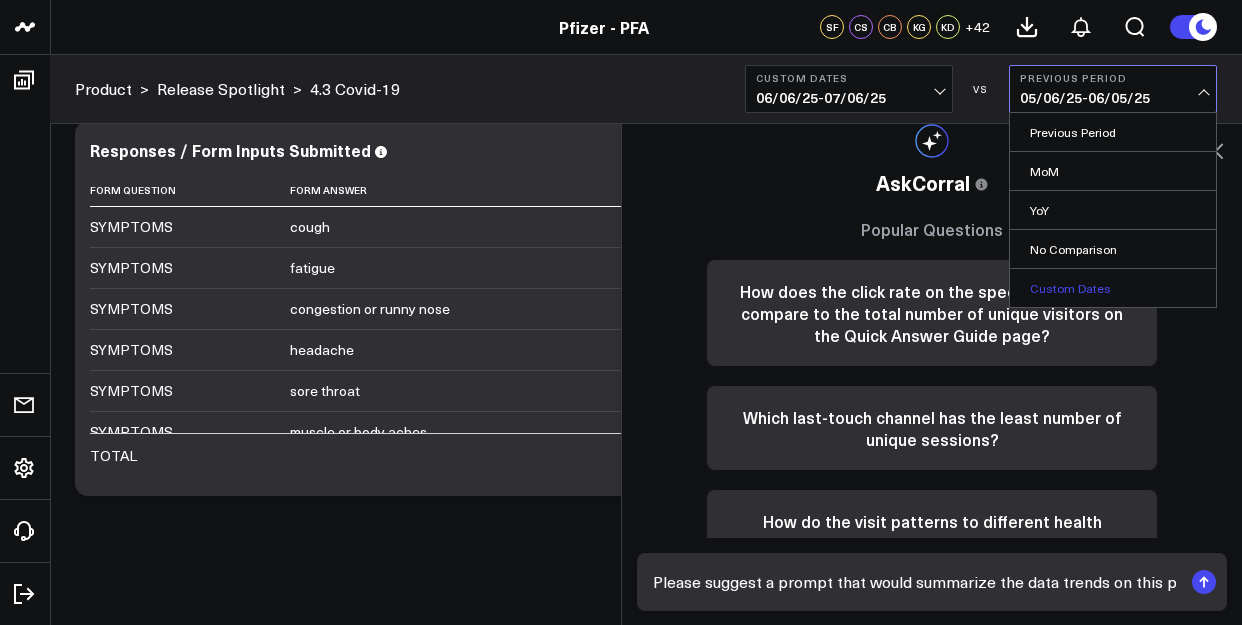 click on "Custom Dates" at bounding box center [1113, 288] 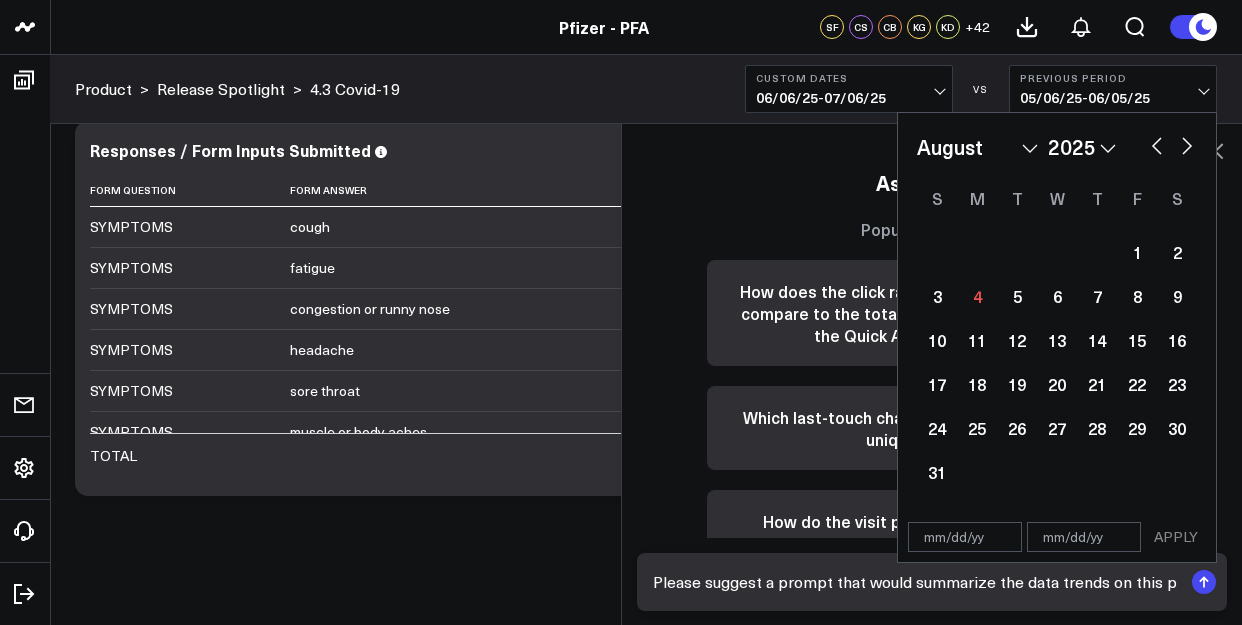 click at bounding box center [1157, 144] 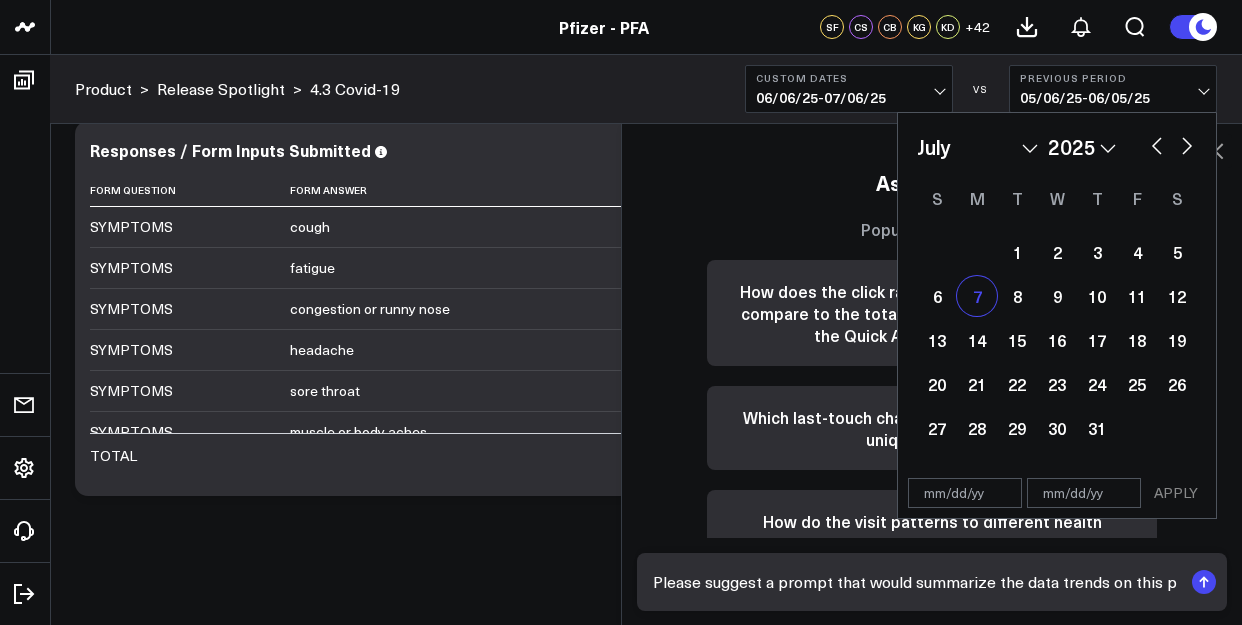 click on "7" at bounding box center [977, 296] 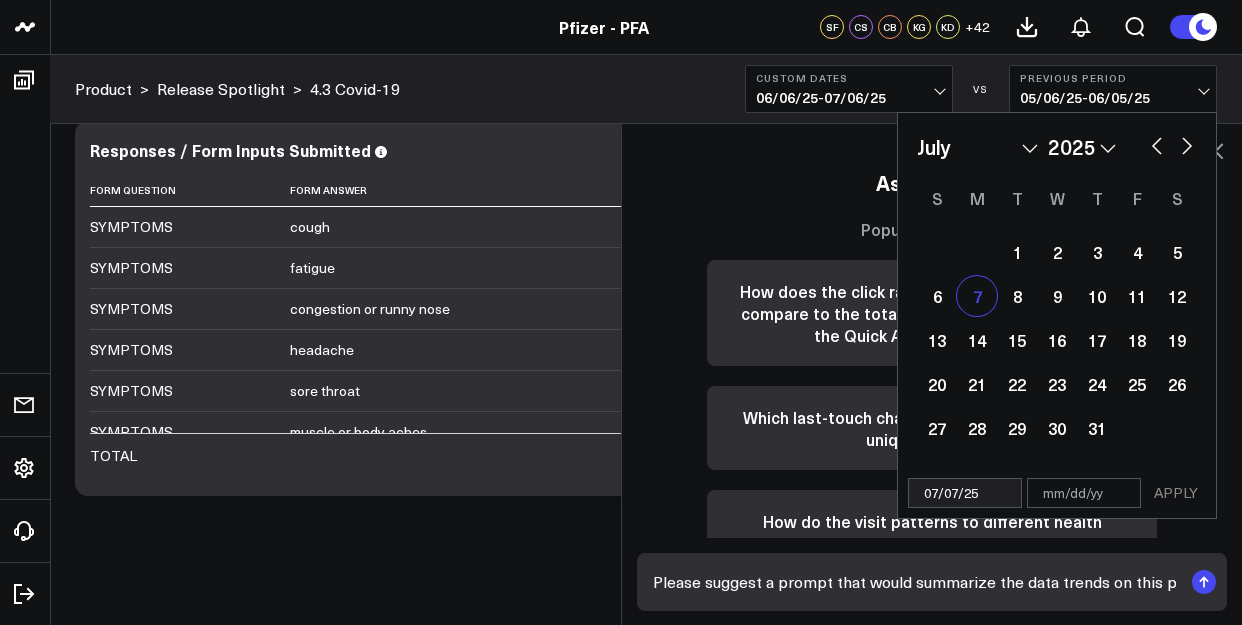 select on "6" 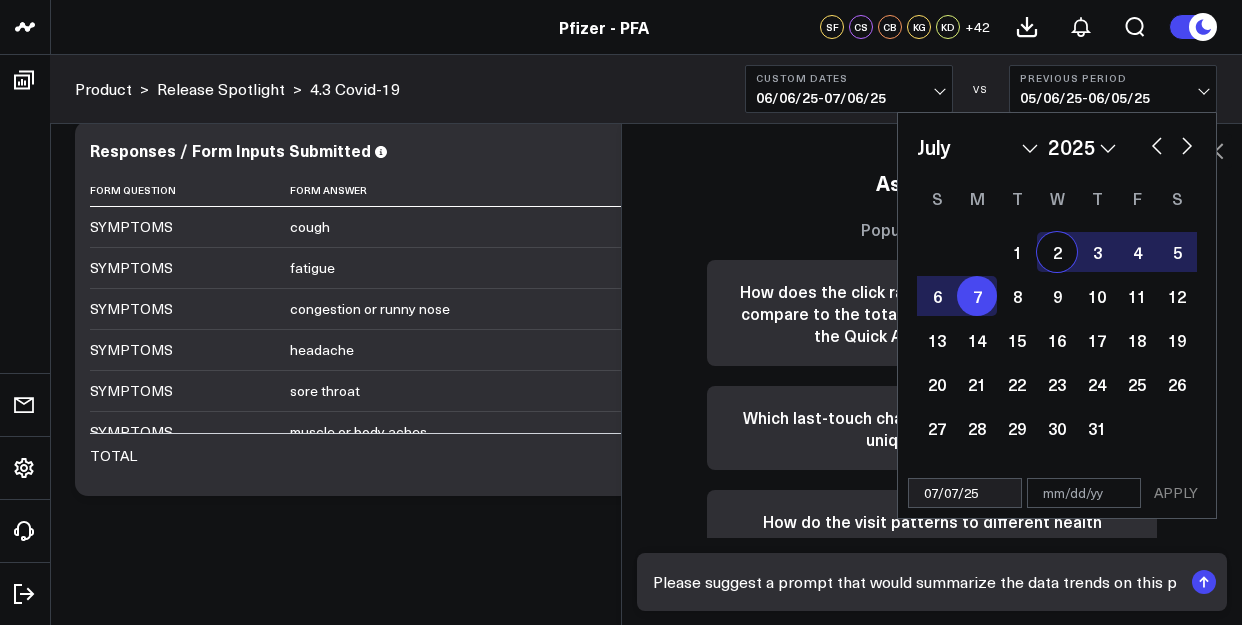 click at bounding box center [1187, 144] 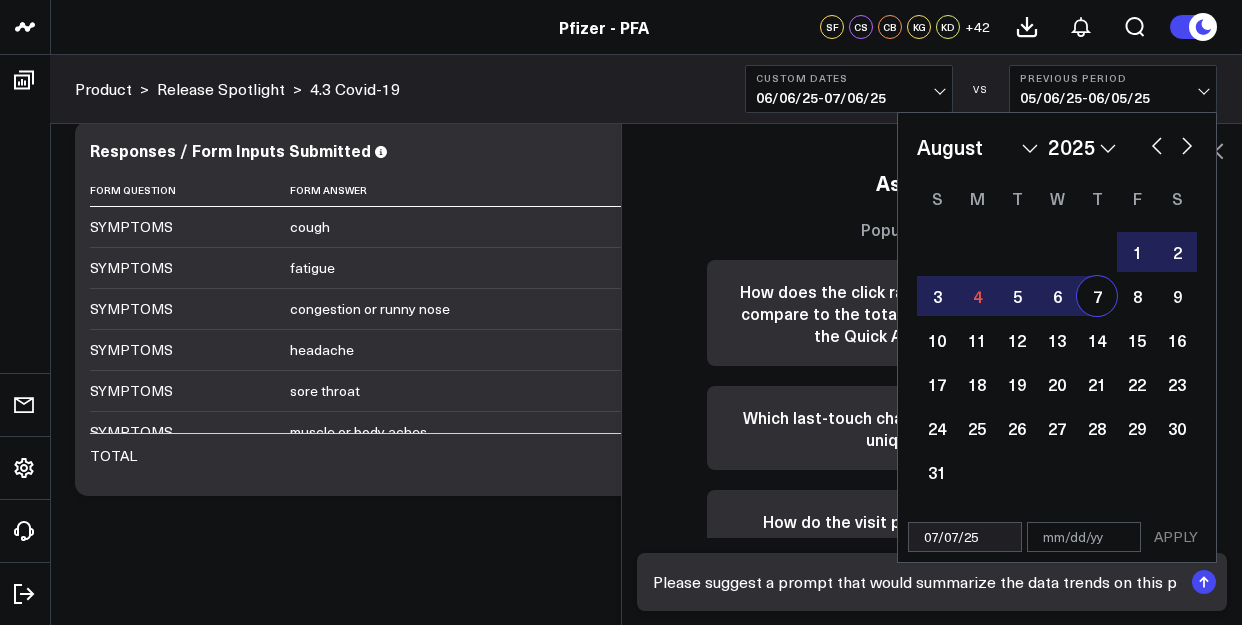 click on "7" at bounding box center [1097, 296] 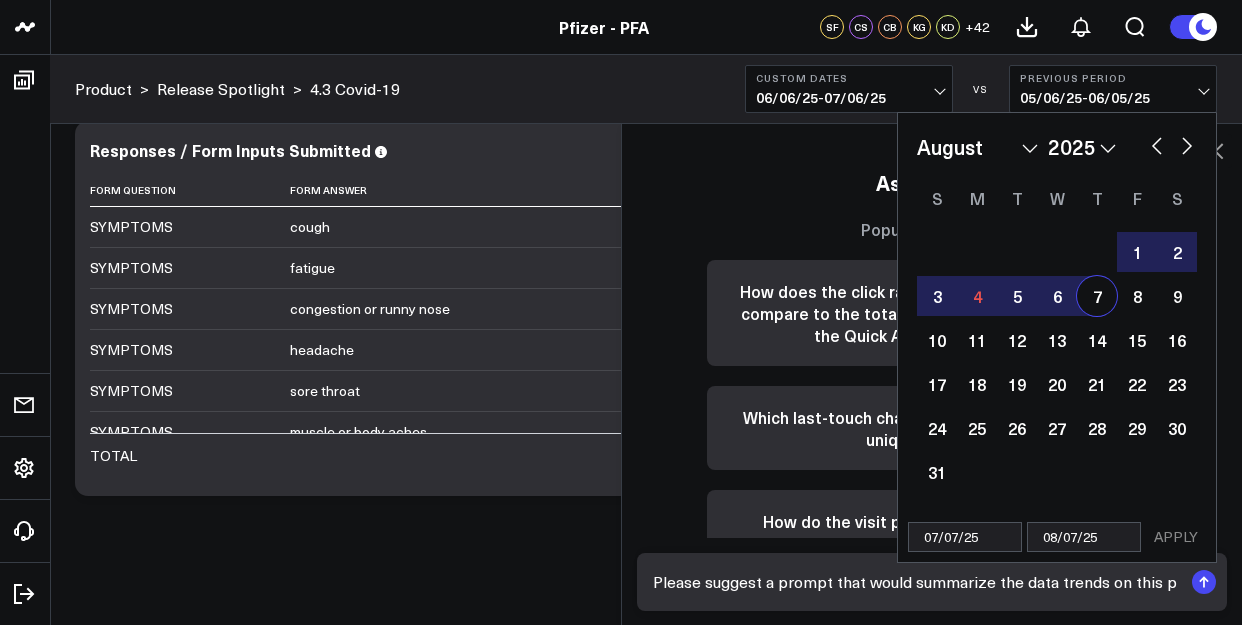 select on "7" 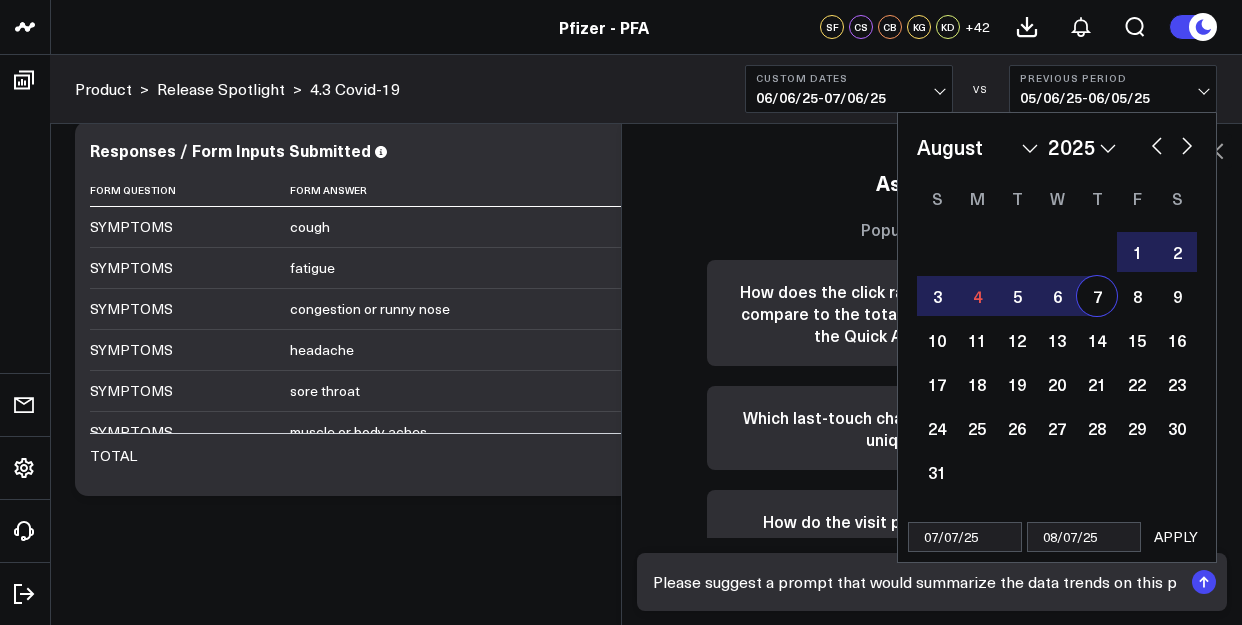 click on "APPLY" at bounding box center [1176, 537] 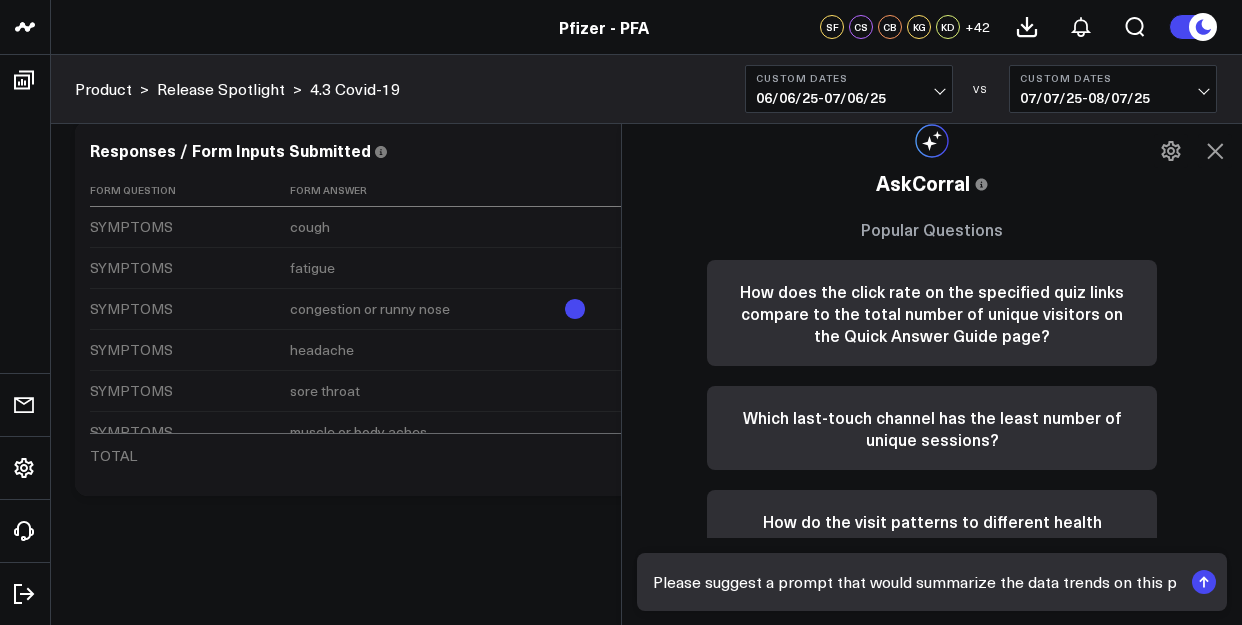 click on "How does the click rate on the specified quiz links compare to the total number of unique visitors on the Quick Answer Guide page?" at bounding box center [932, 313] 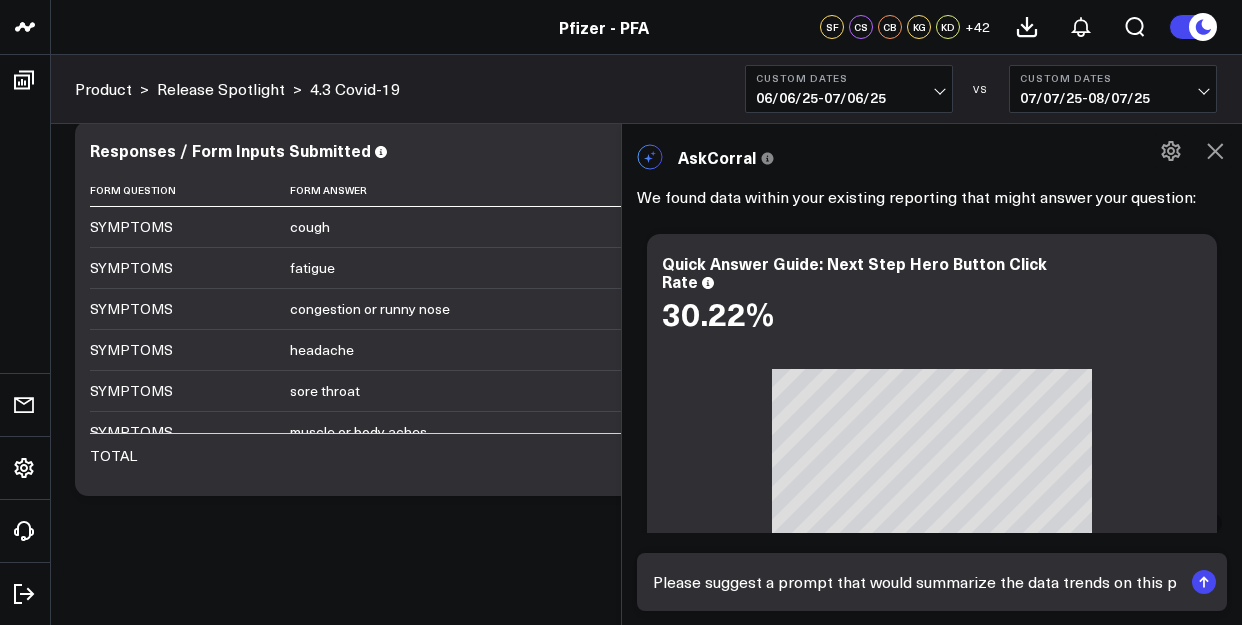scroll, scrollTop: 0, scrollLeft: 0, axis: both 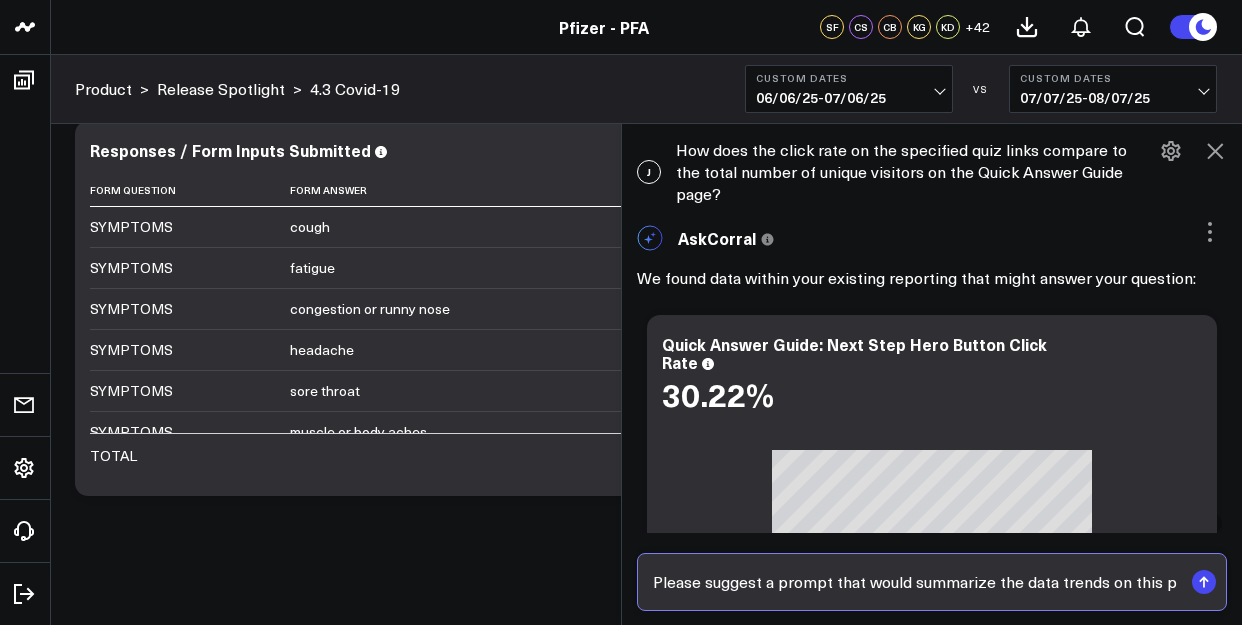 click on "Please suggest a prompt that would summarize the data trends on this page, comparing" at bounding box center [915, 582] 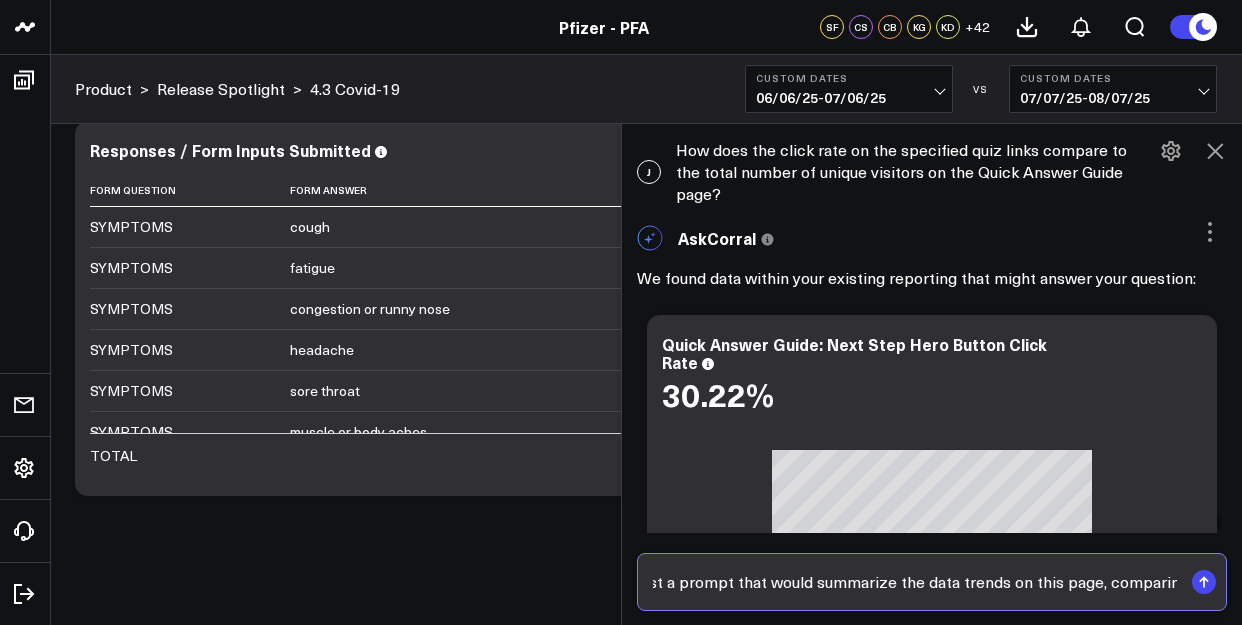 scroll, scrollTop: 0, scrollLeft: 111, axis: horizontal 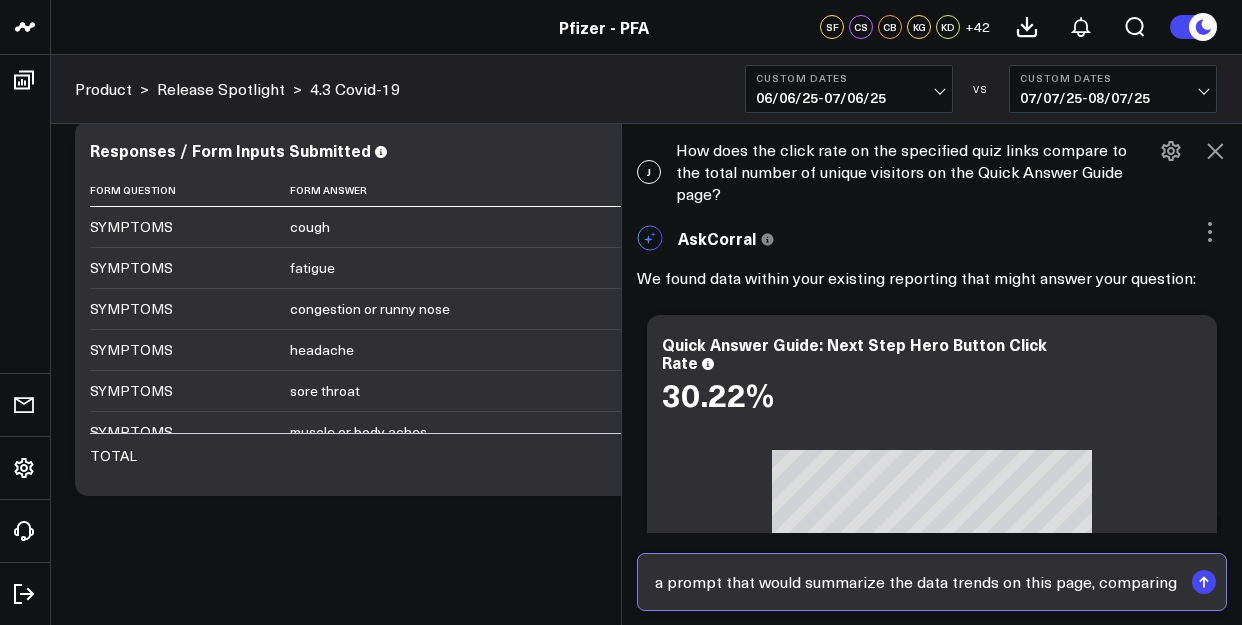 click on "Please suggest a prompt that would summarize the data trends on this page, comparing" at bounding box center (915, 582) 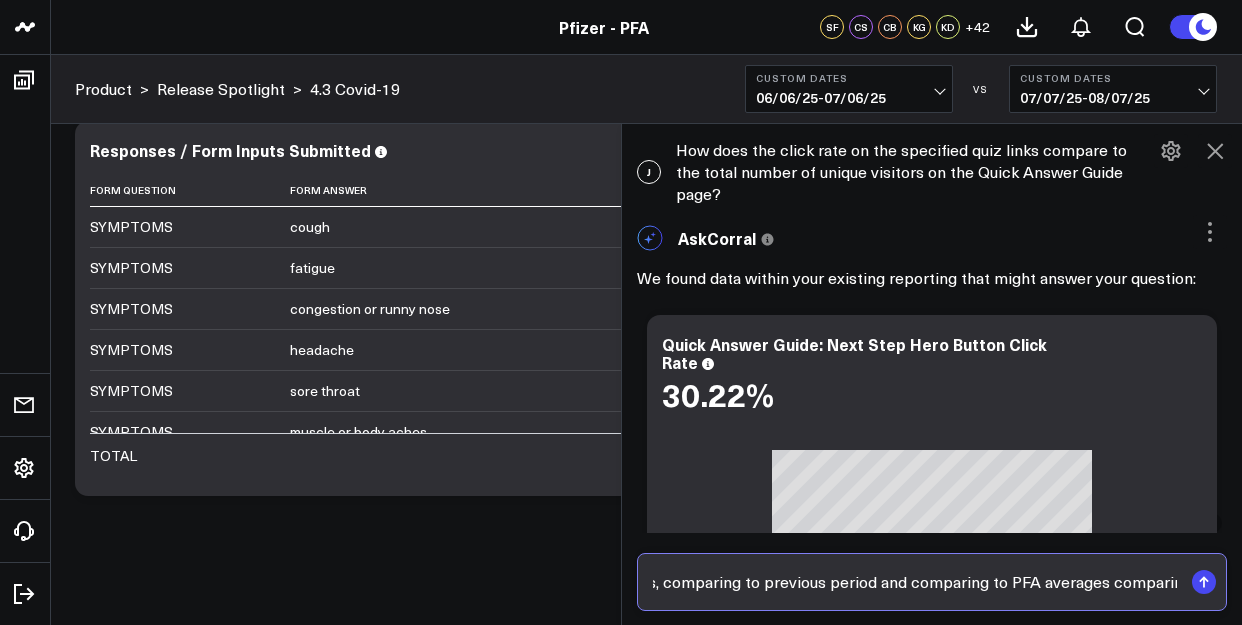 scroll, scrollTop: 0, scrollLeft: 873, axis: horizontal 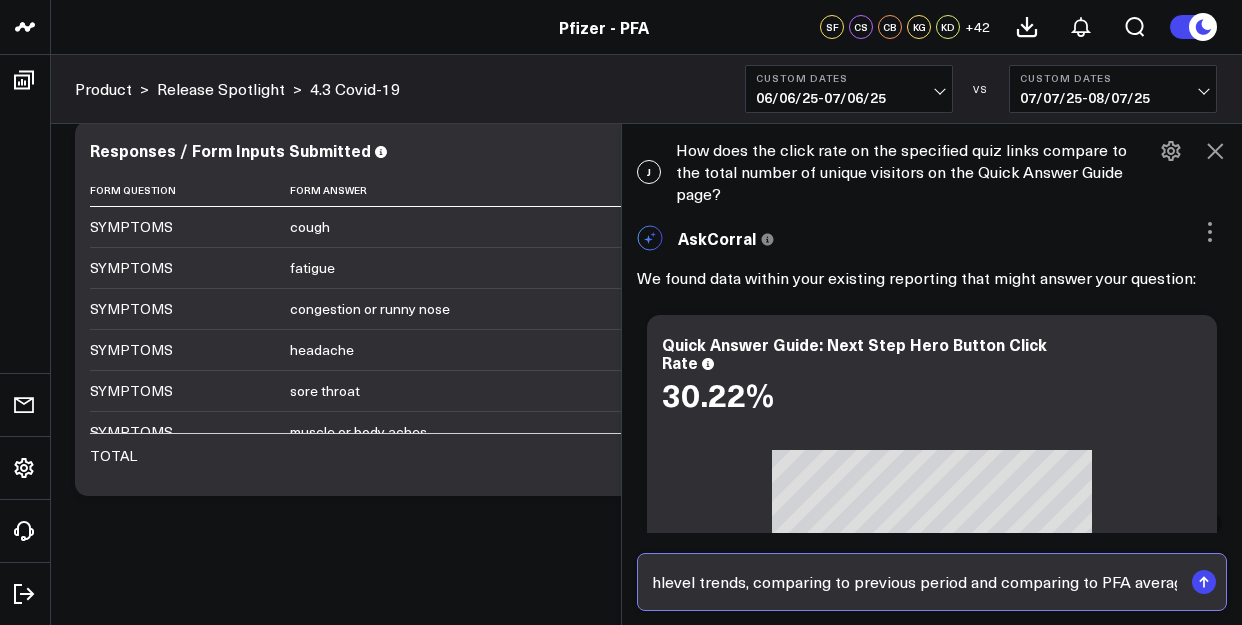type on "Please suggest a prompt that would summarize the data trends on this dashboard, sharing recent period highlevel trends, comparing to previous period and comparing to PFA averages" 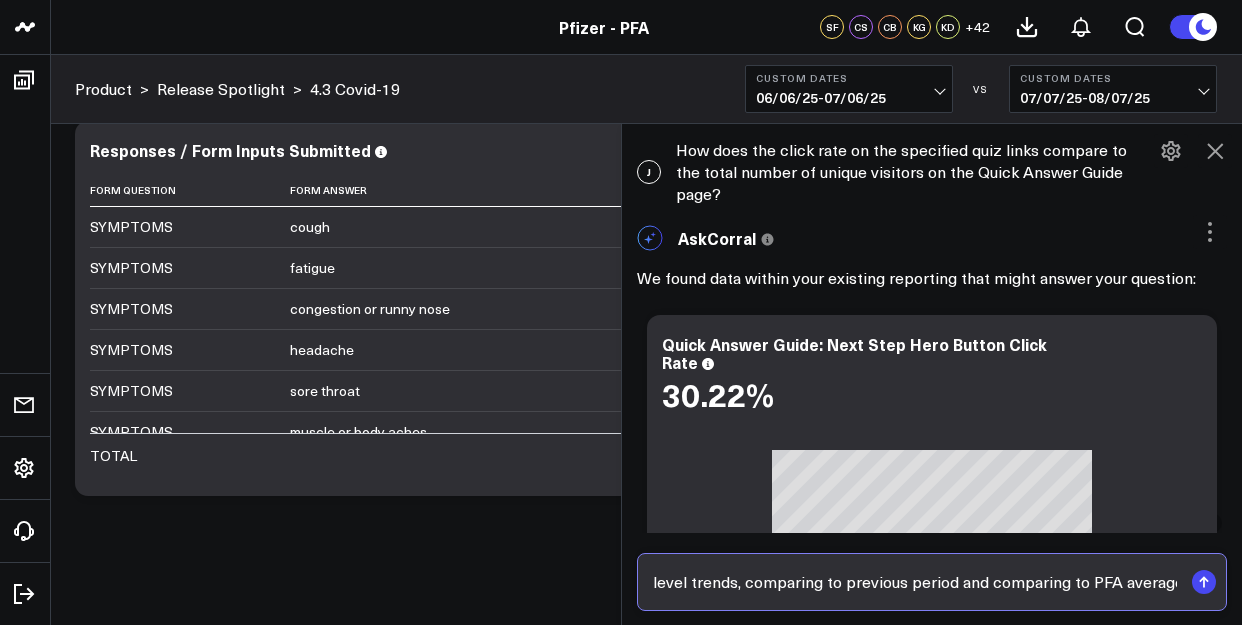 scroll, scrollTop: 0, scrollLeft: 0, axis: both 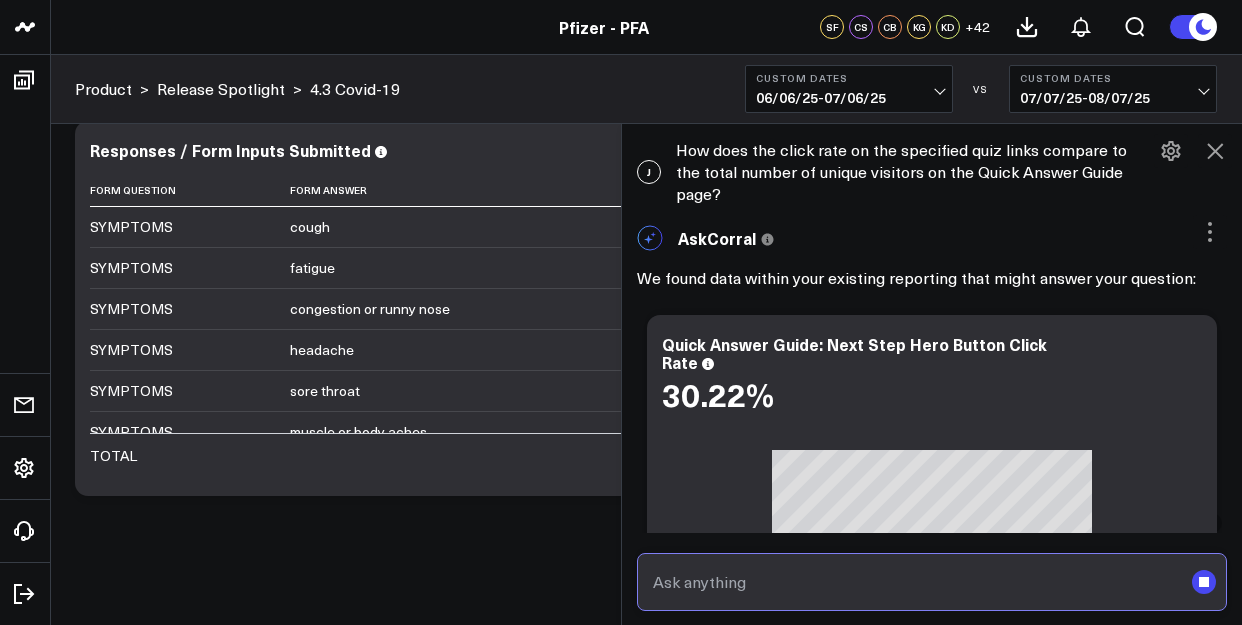 click at bounding box center (915, 582) 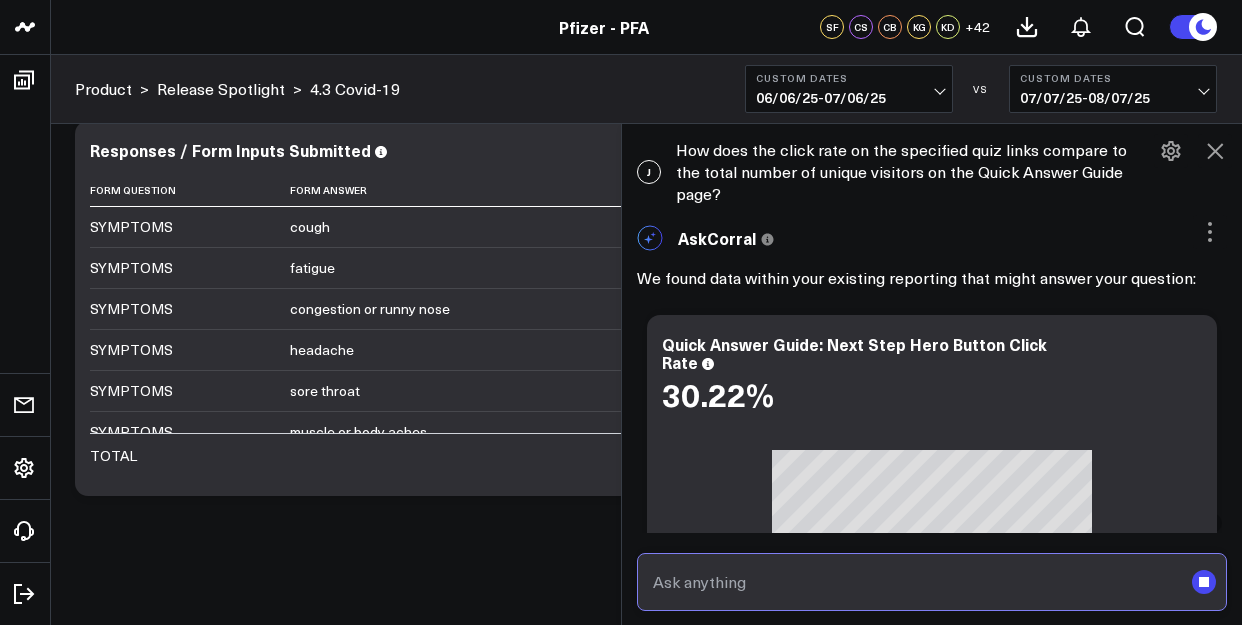 click at bounding box center [915, 582] 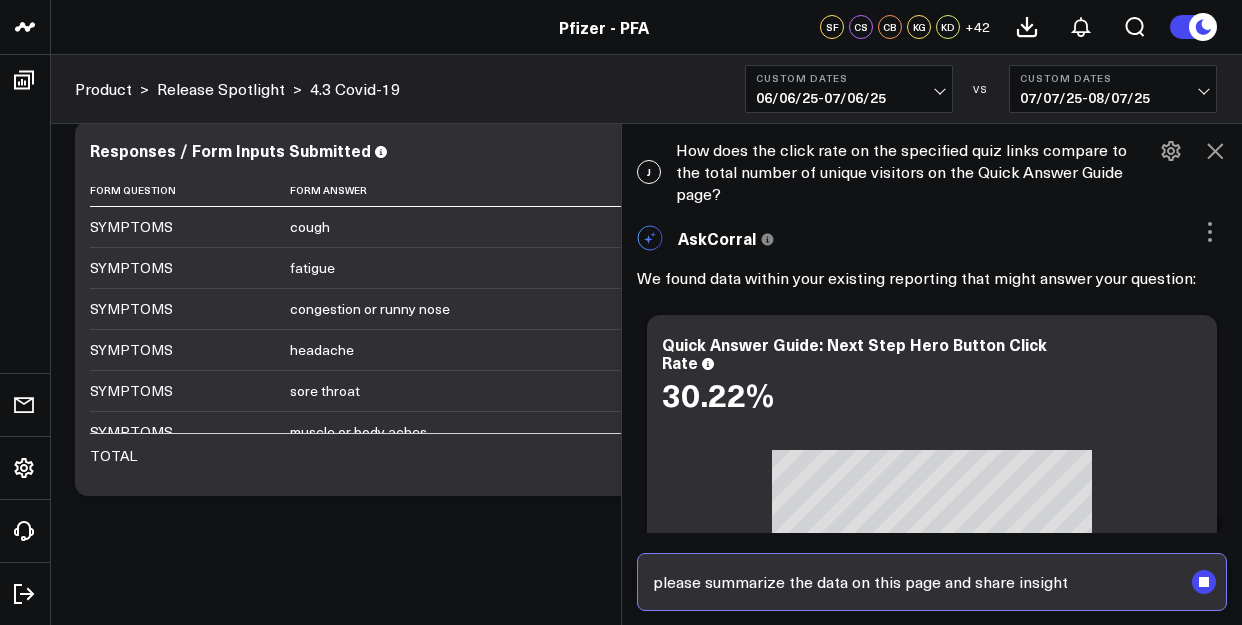 type on "please summarize the data on this page and share insights" 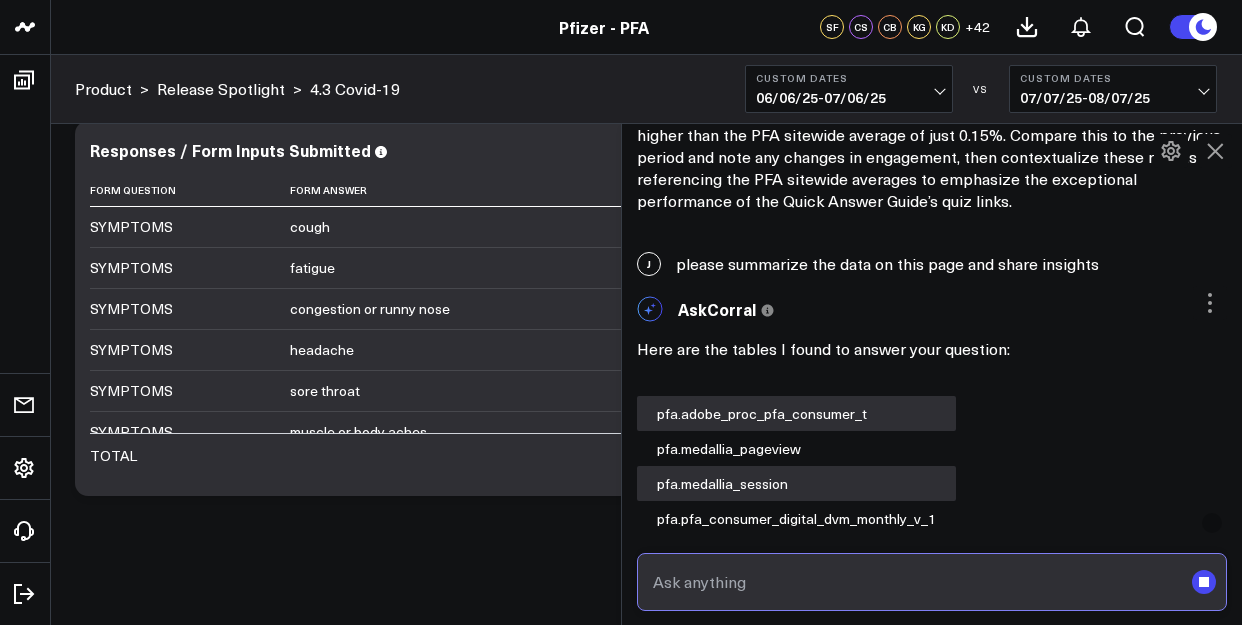 scroll, scrollTop: 1667, scrollLeft: 0, axis: vertical 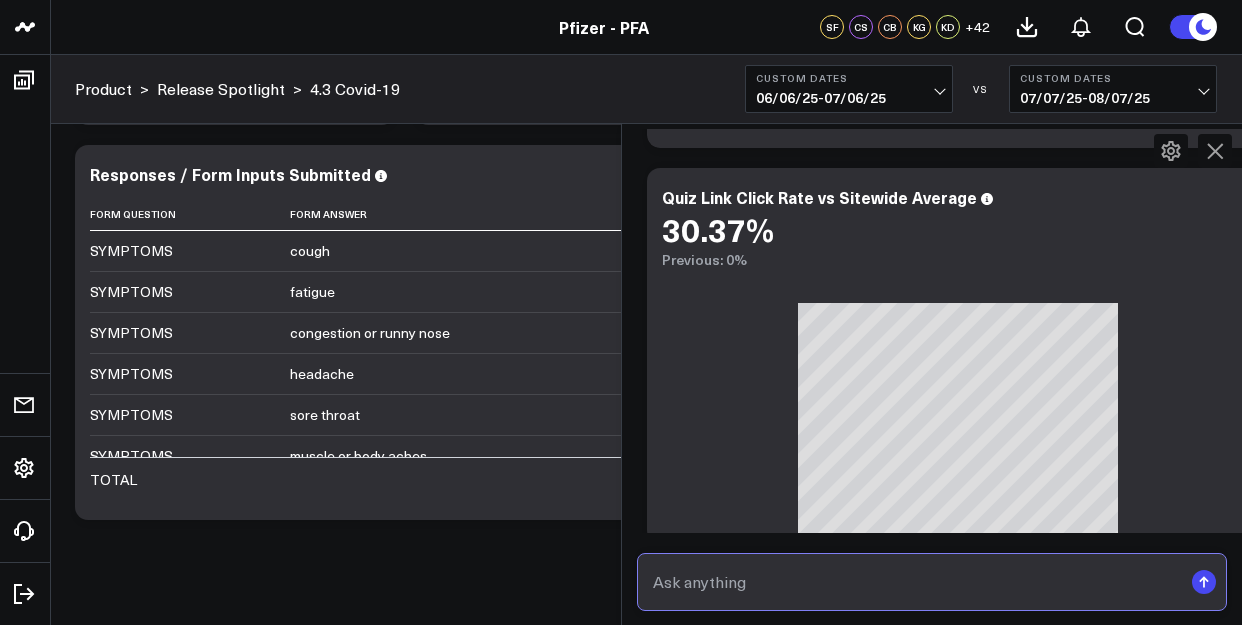 click at bounding box center [915, 582] 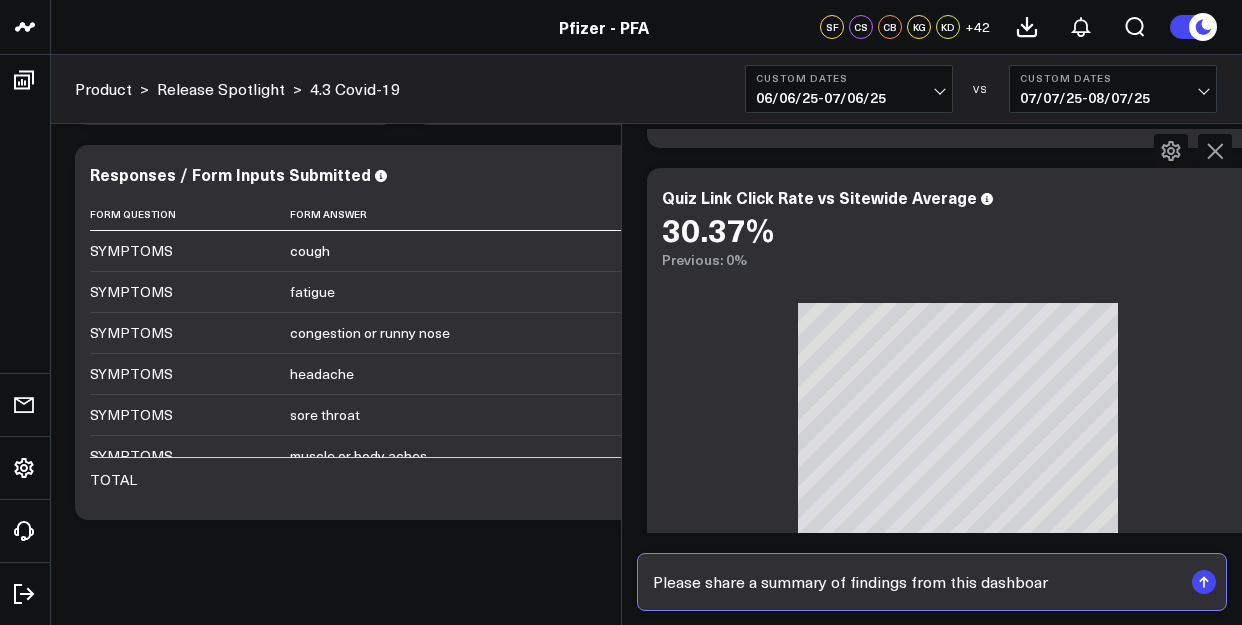 type on "Please share a summary of findings from this dashboard" 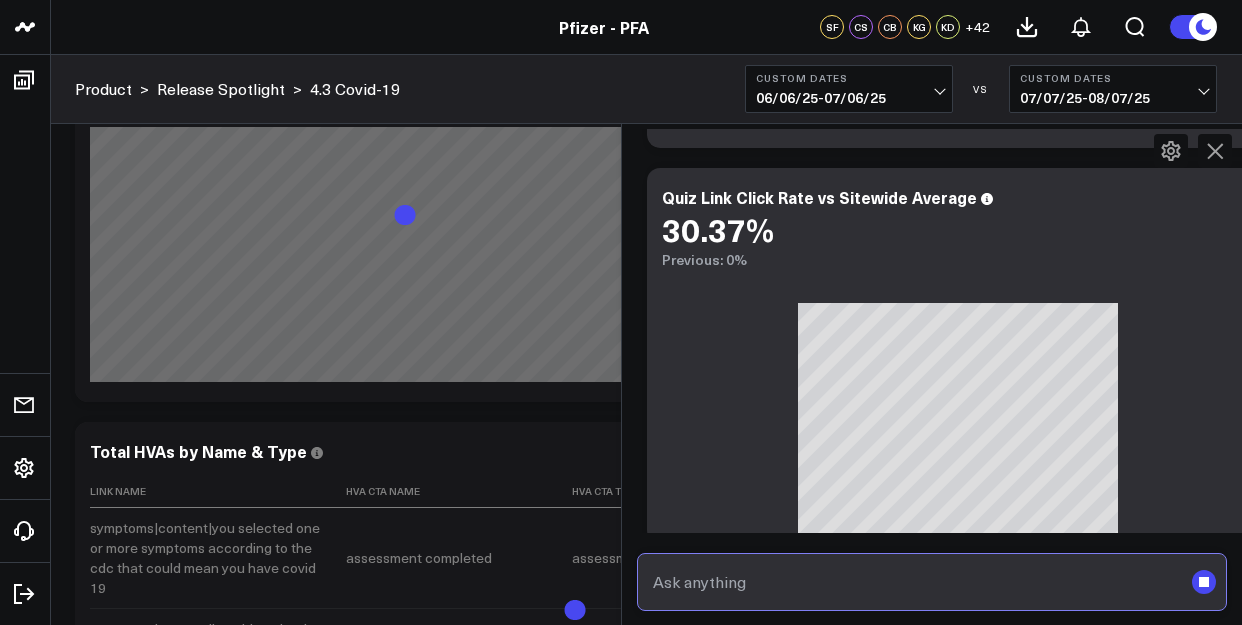 scroll, scrollTop: 4774, scrollLeft: 0, axis: vertical 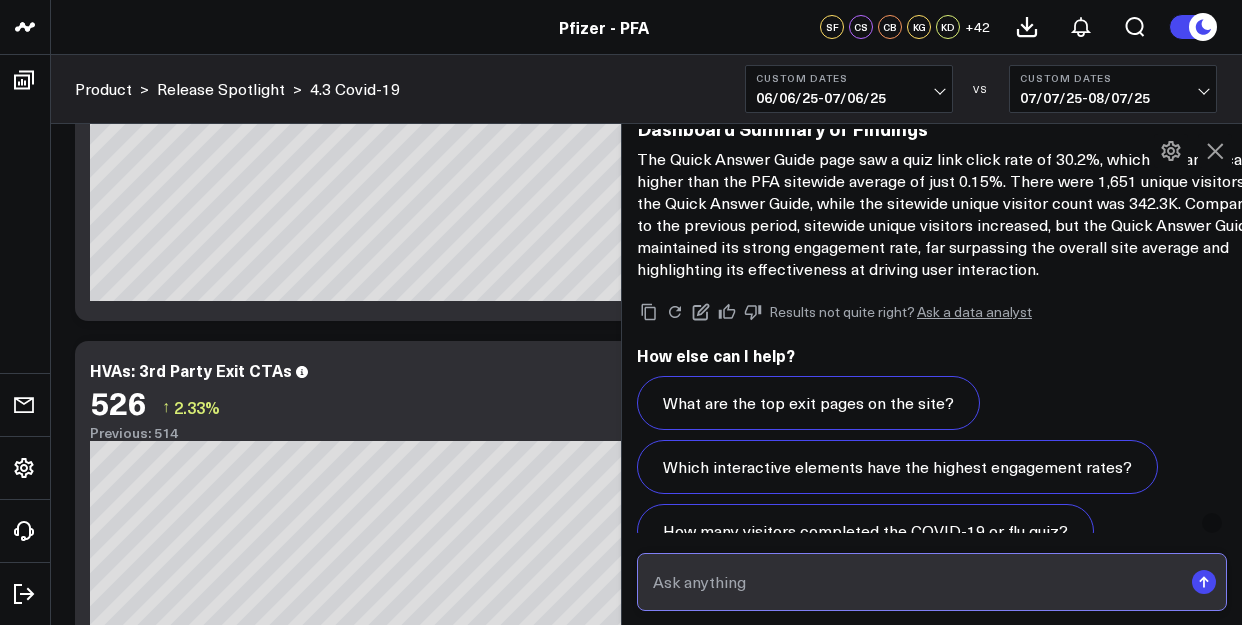 type 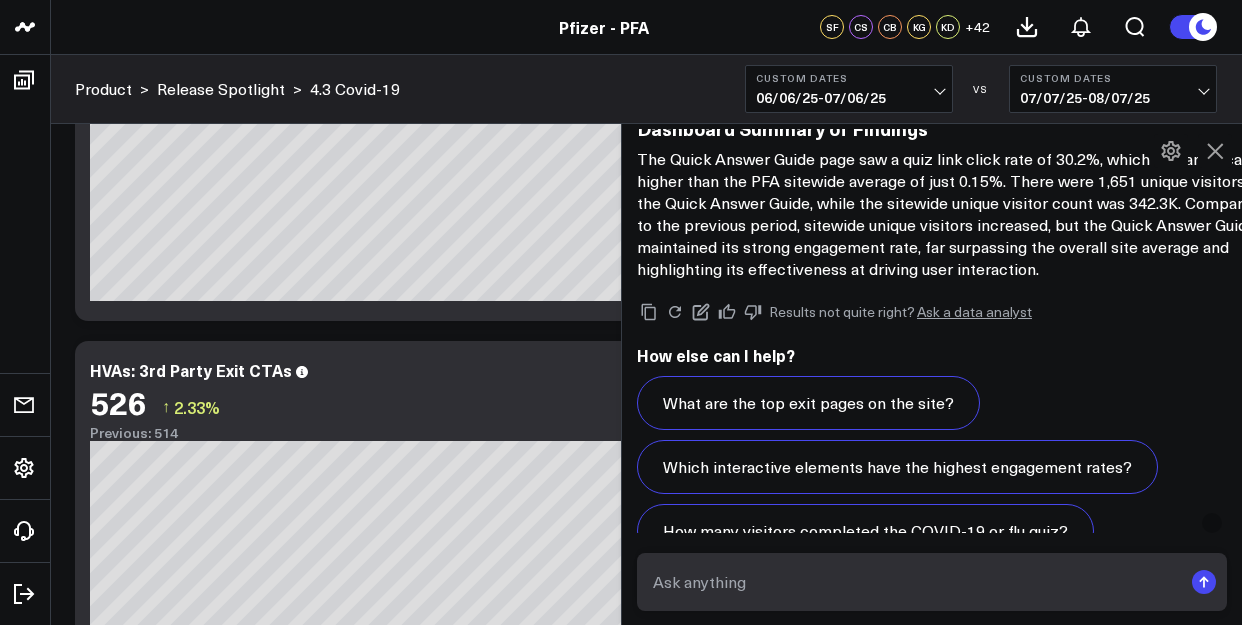 click 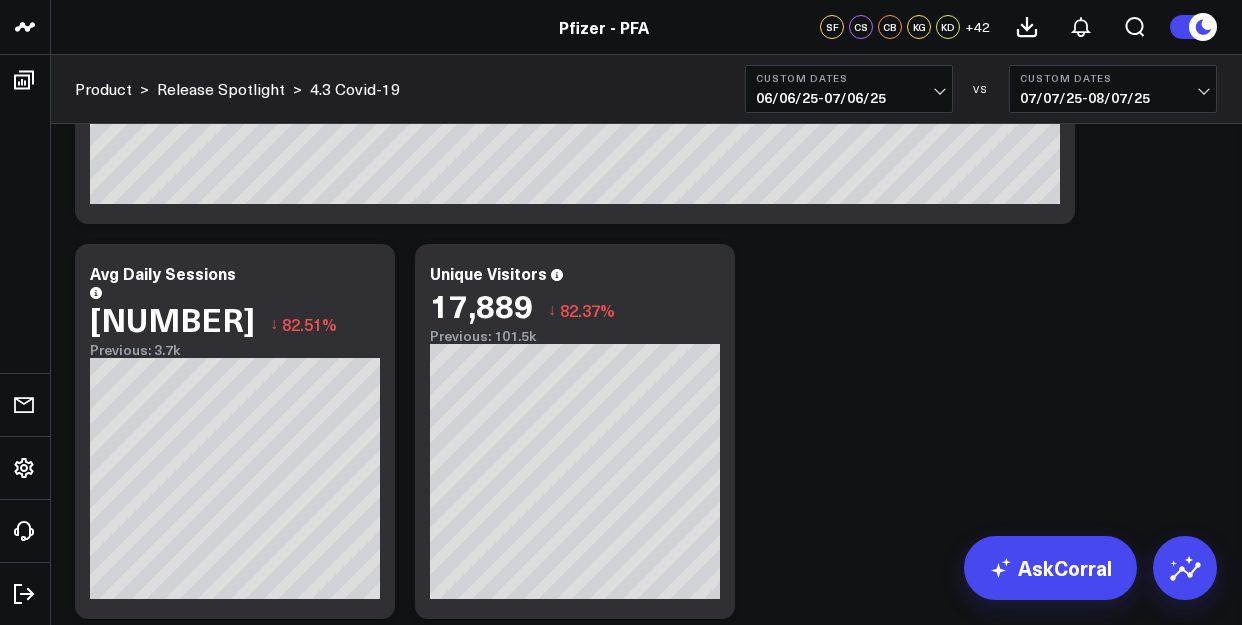scroll, scrollTop: 2335, scrollLeft: 0, axis: vertical 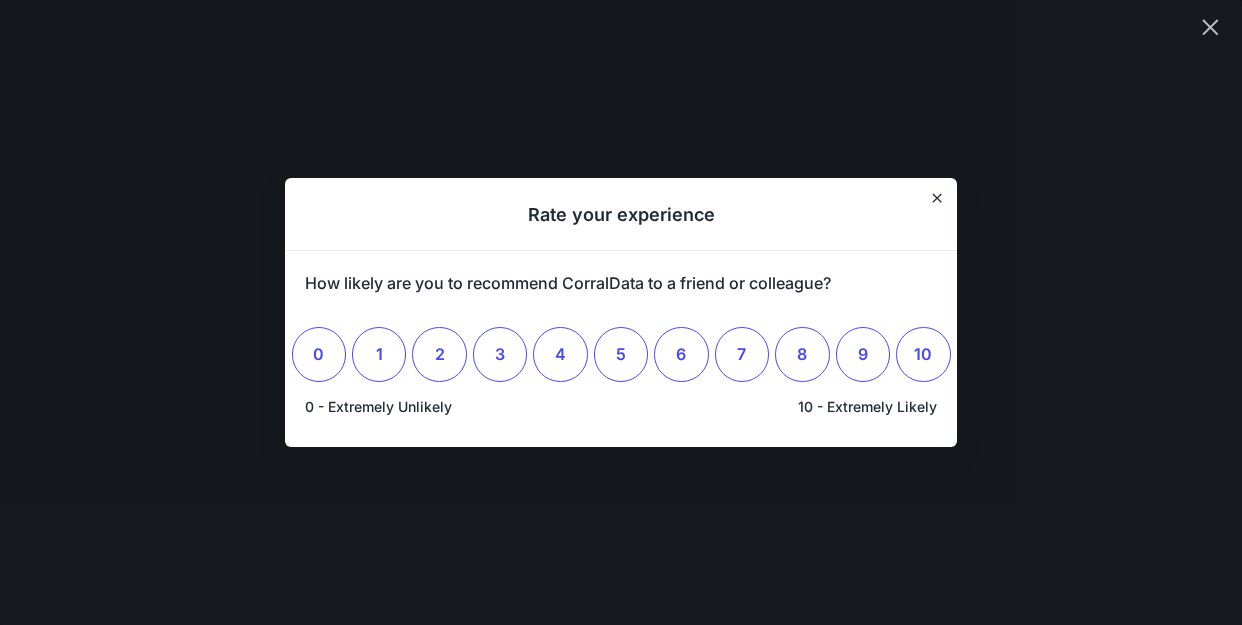 click on "Rate your experience" at bounding box center (621, 214) 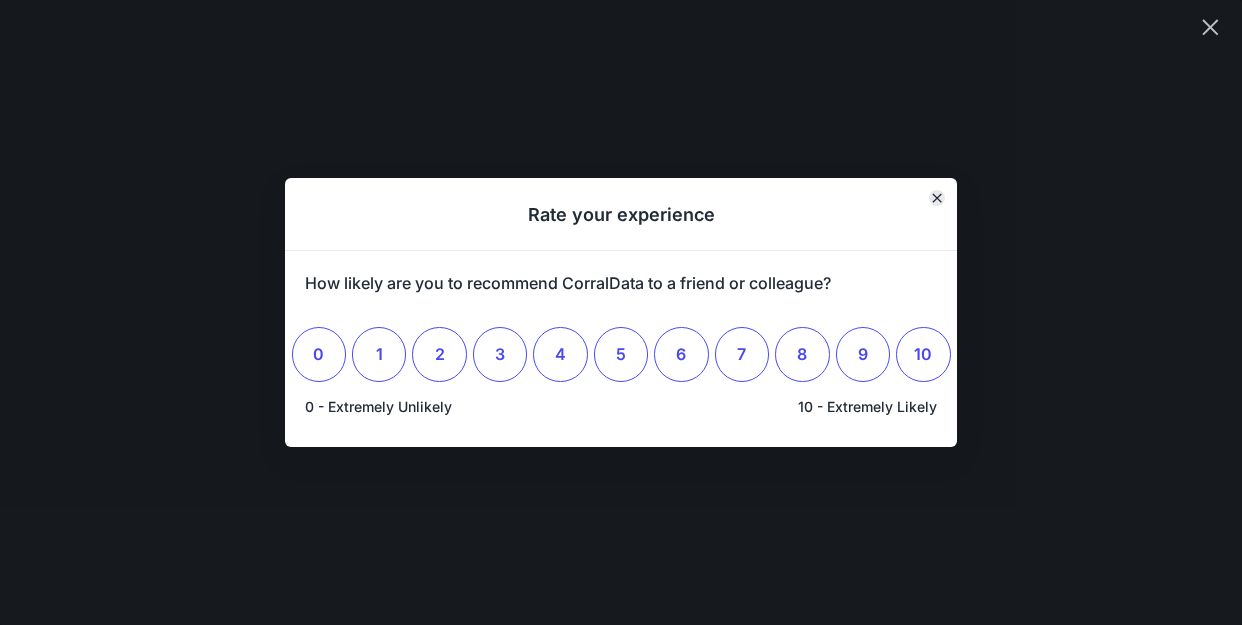 click 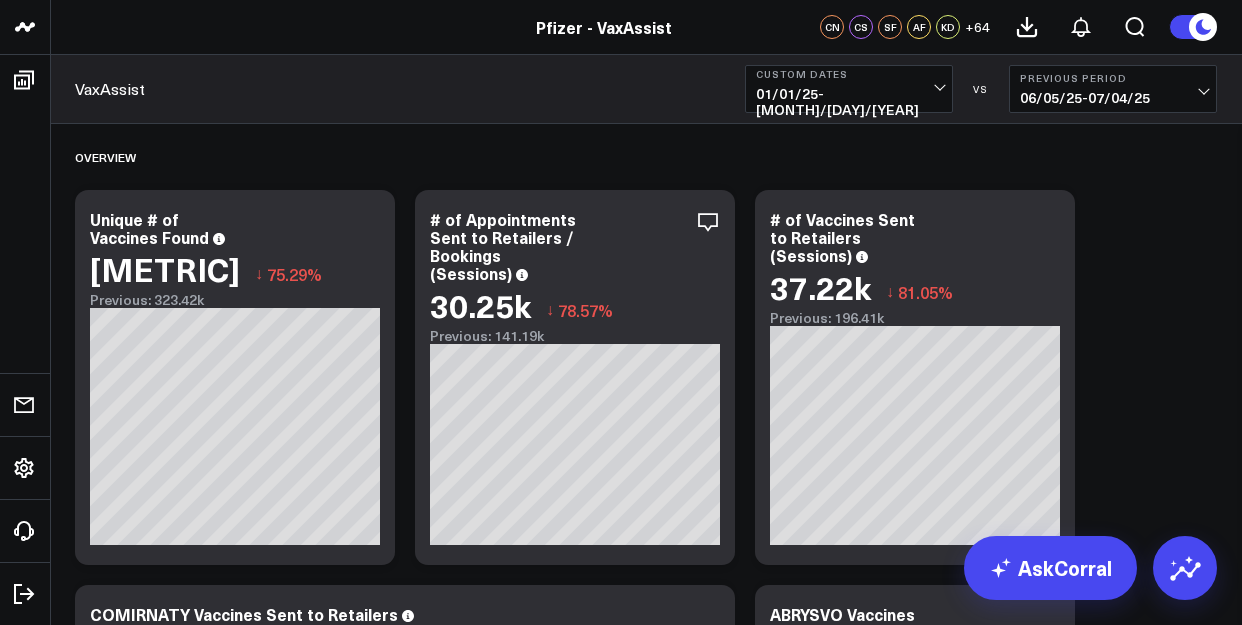 scroll, scrollTop: 3331, scrollLeft: 0, axis: vertical 